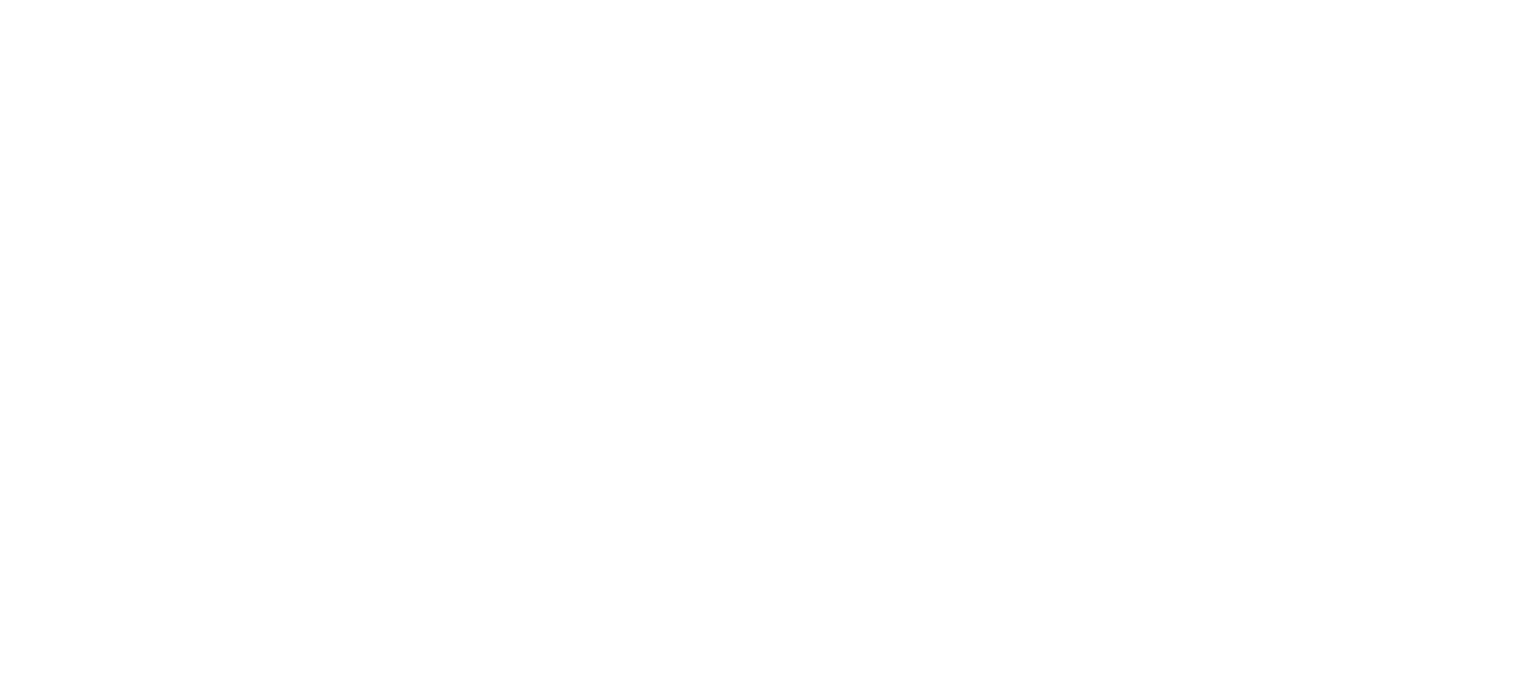 scroll, scrollTop: 0, scrollLeft: 0, axis: both 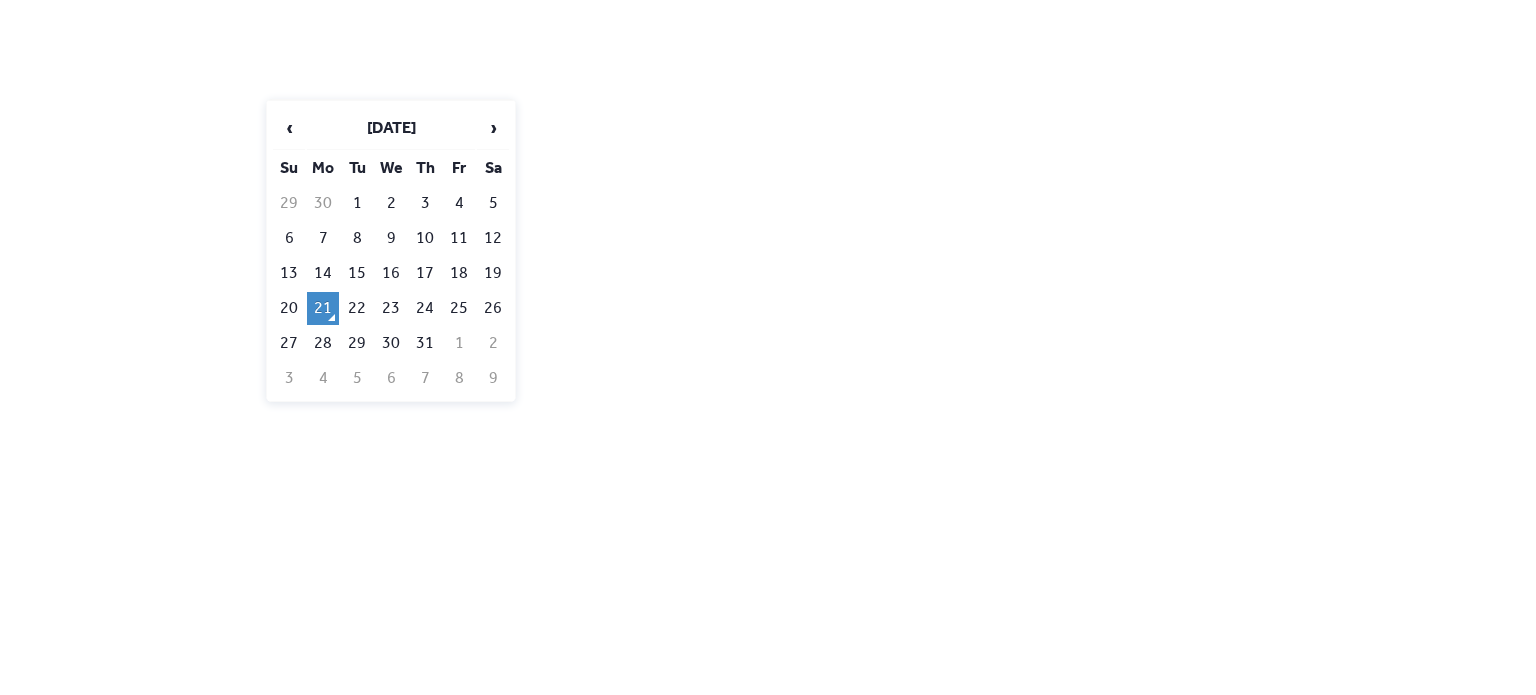 click 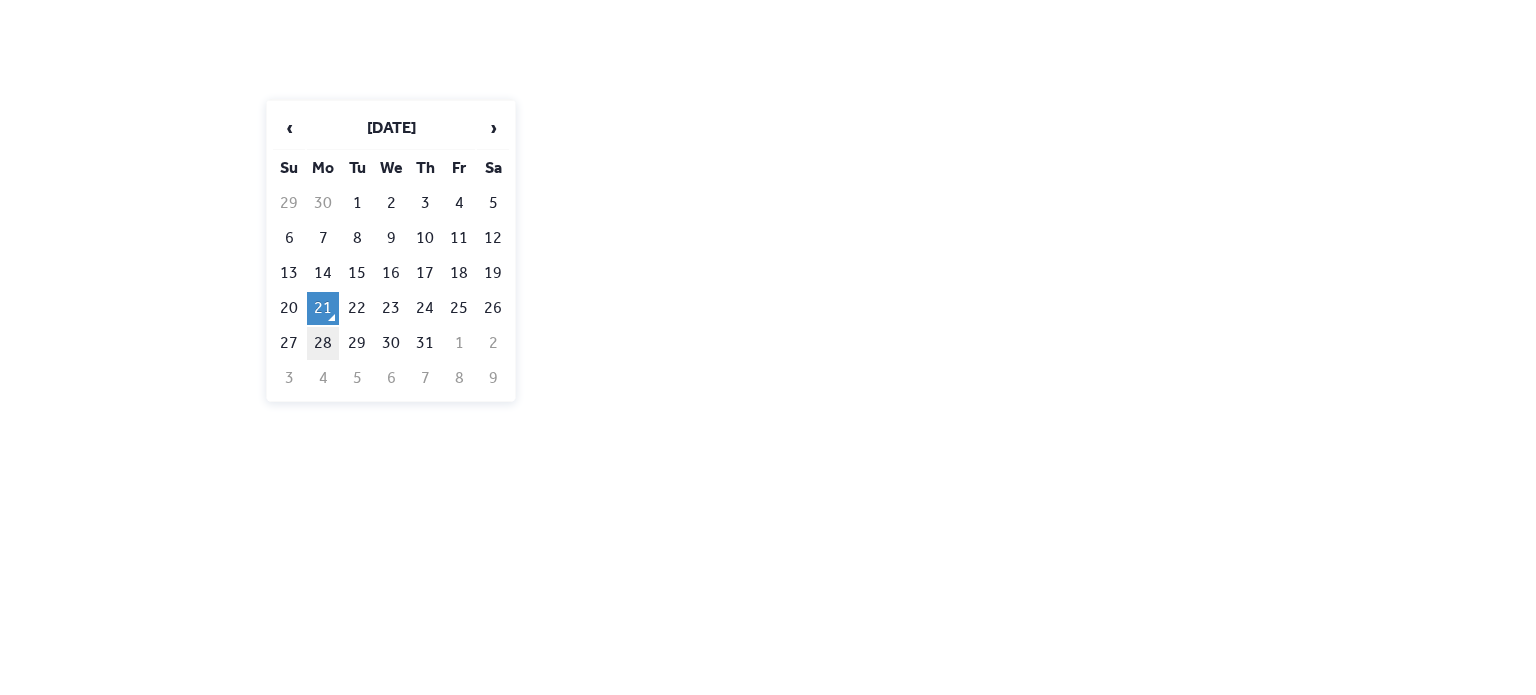 click on "28" at bounding box center [323, 343] 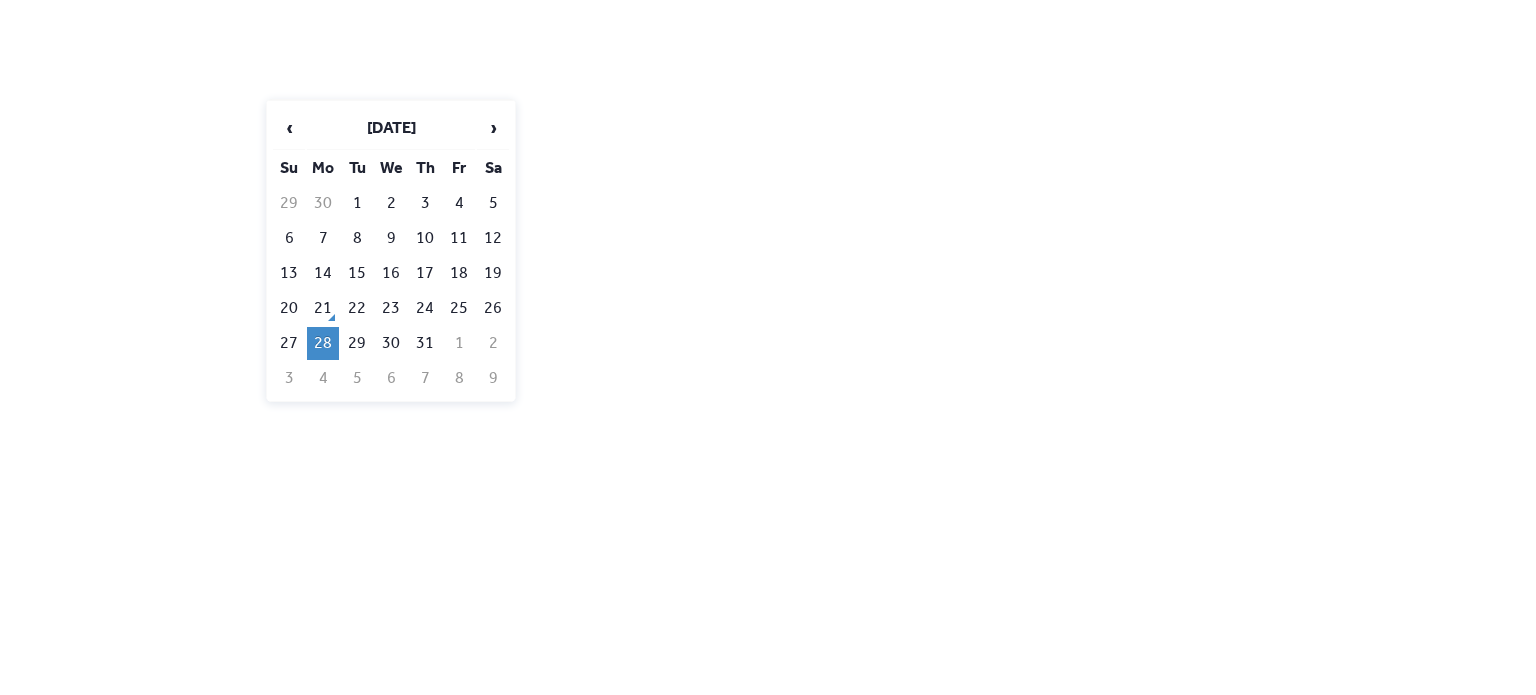 click 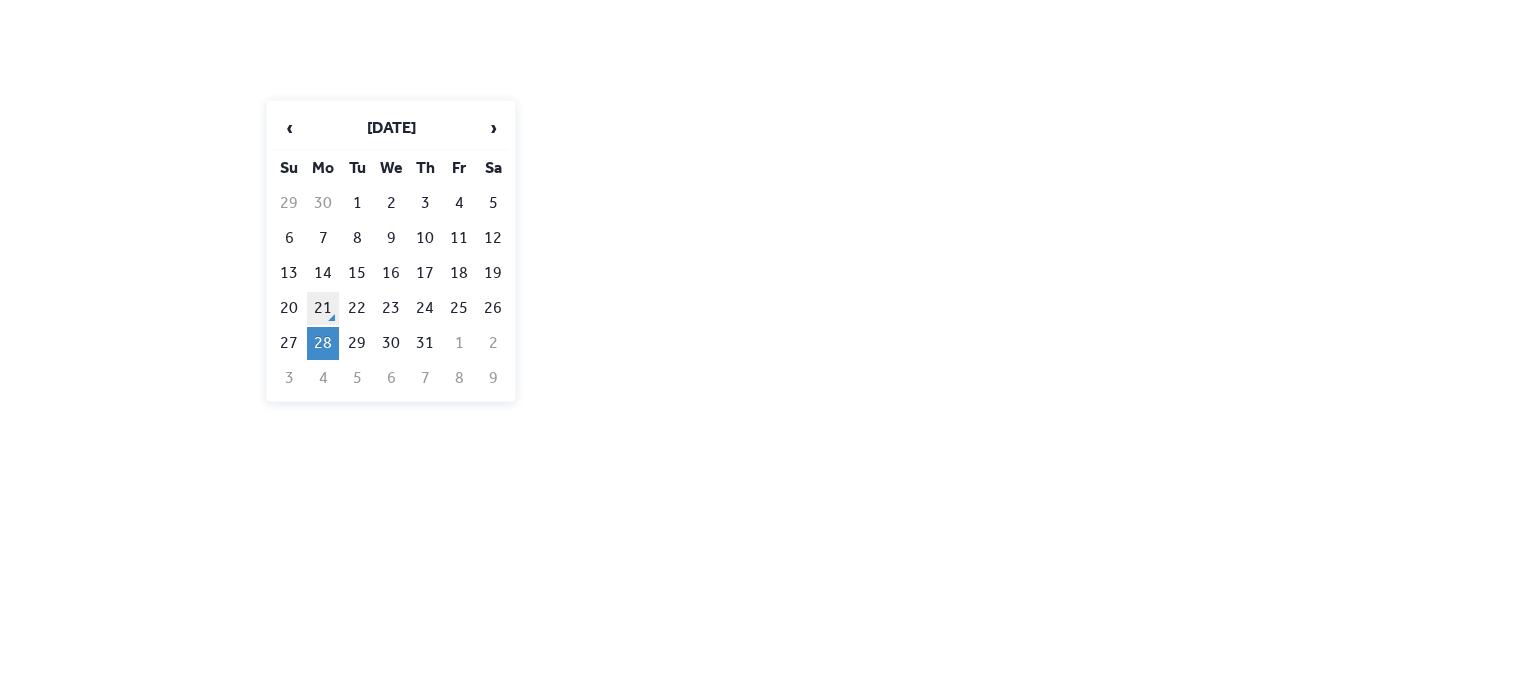 click on "21" at bounding box center [323, 308] 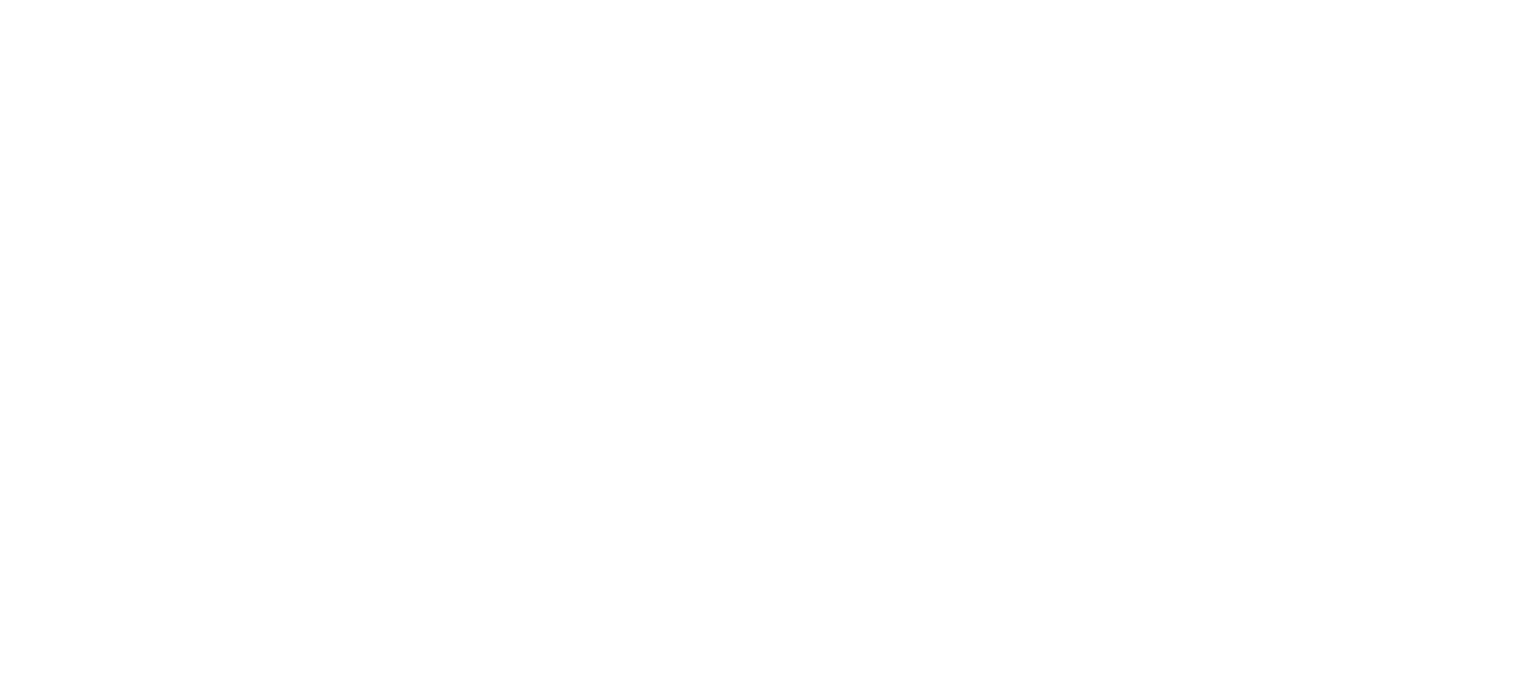 type on "**********" 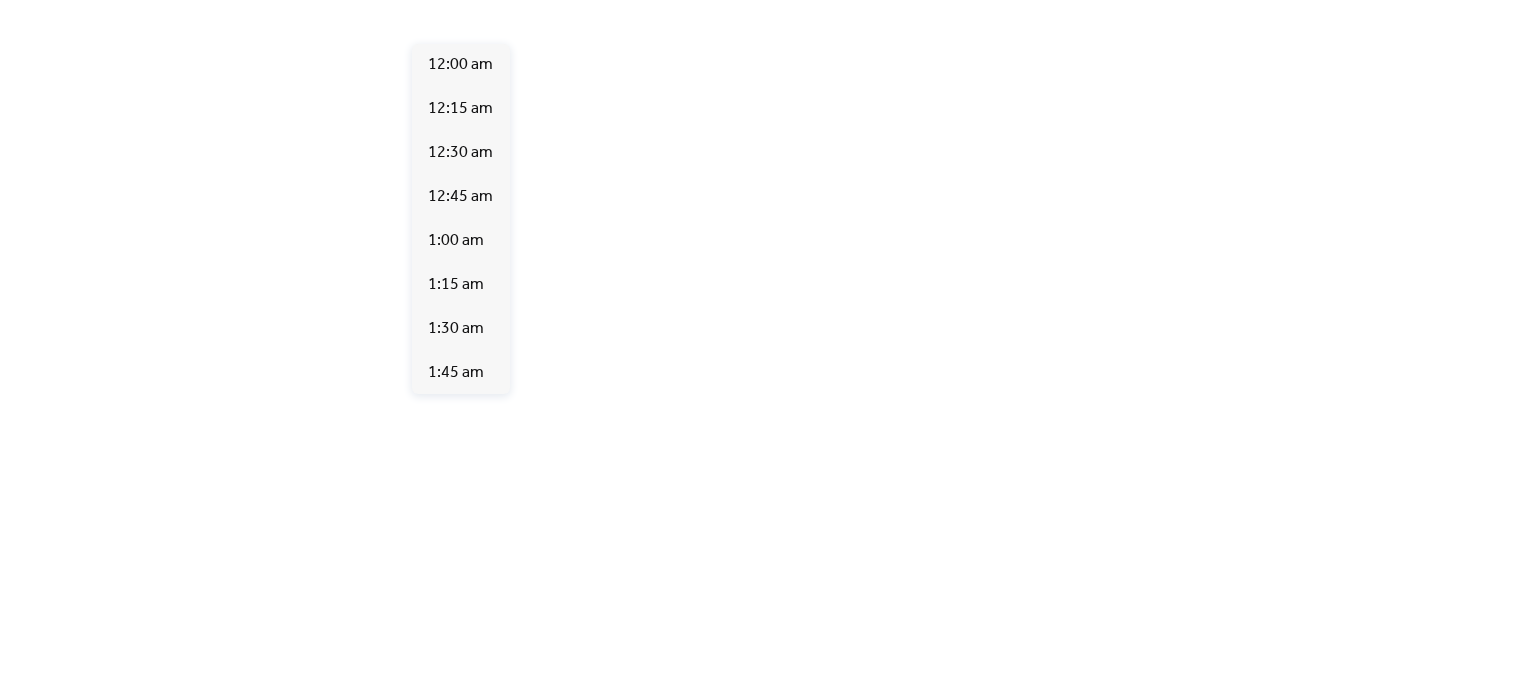 scroll, scrollTop: 2112, scrollLeft: 0, axis: vertical 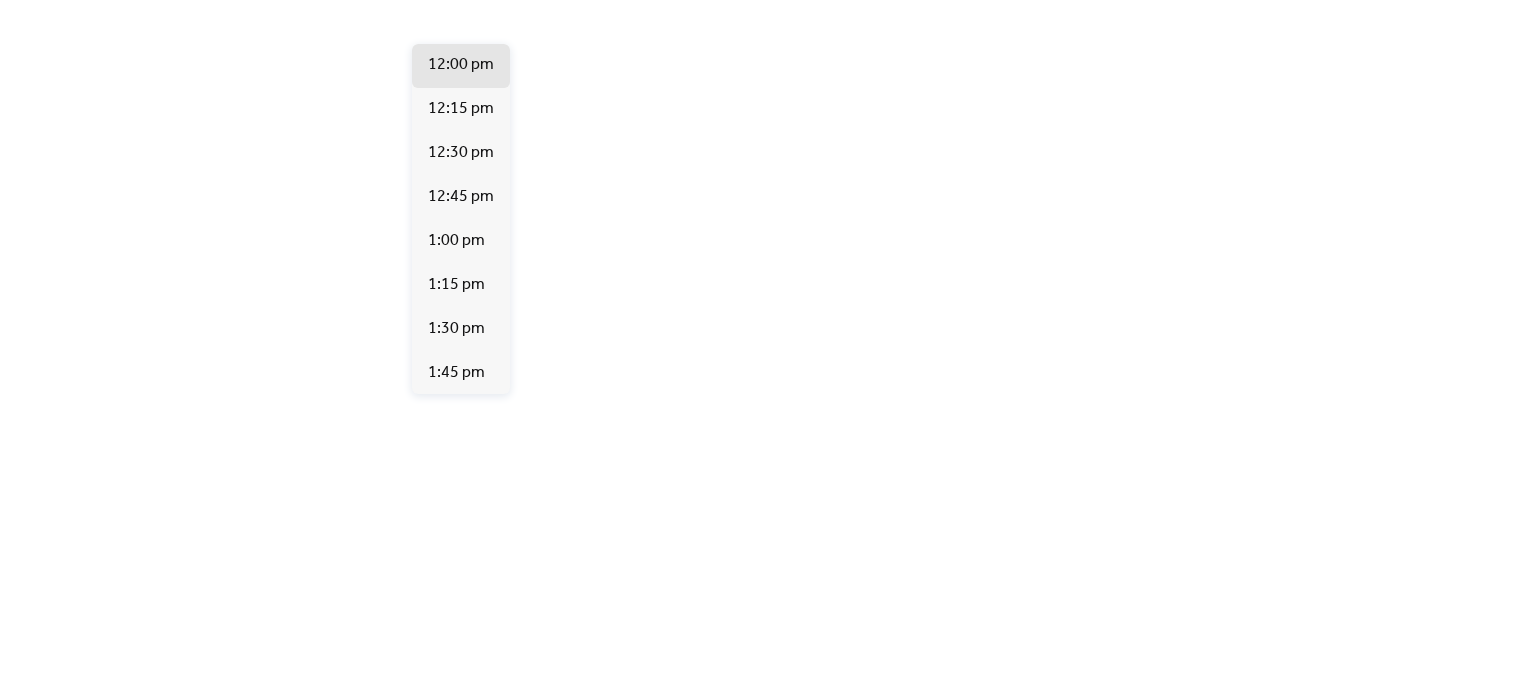 click on "********" at bounding box center (473, 411) 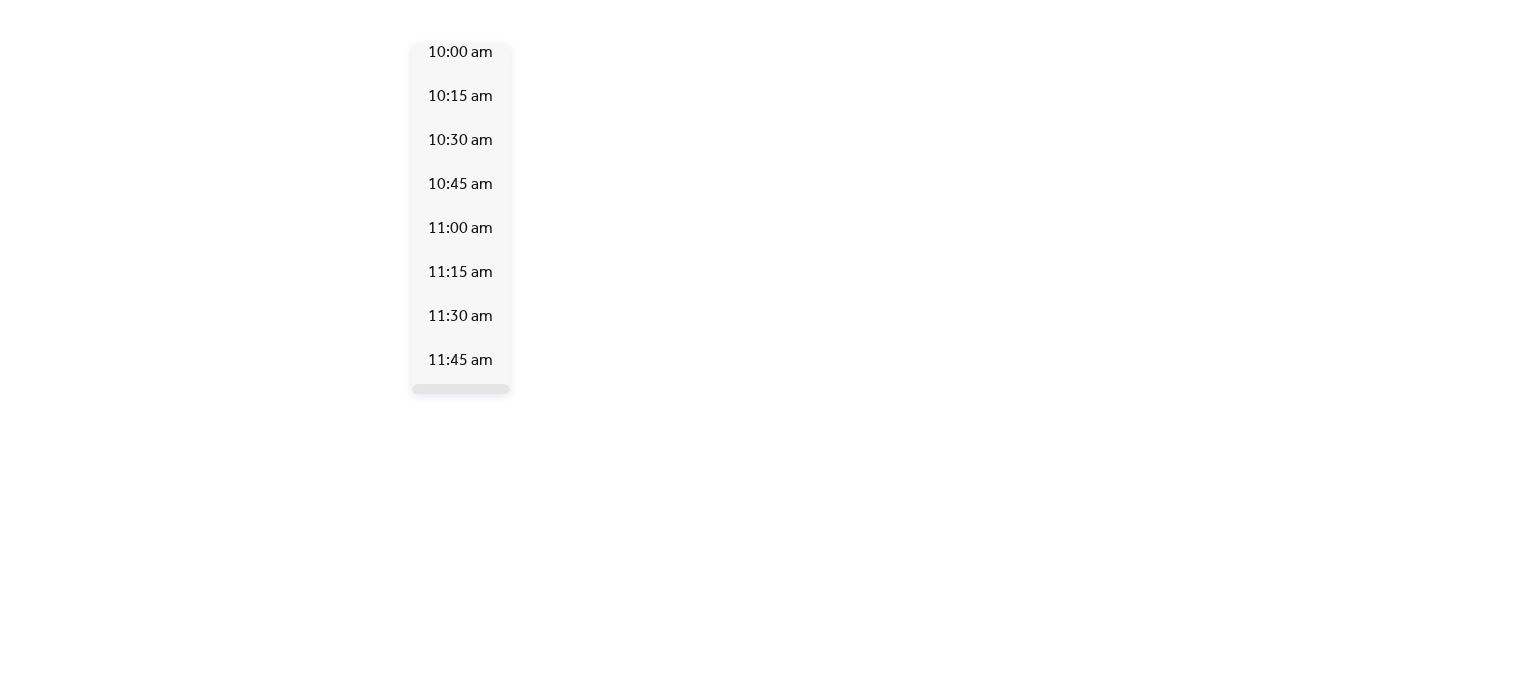 scroll, scrollTop: 1764, scrollLeft: 0, axis: vertical 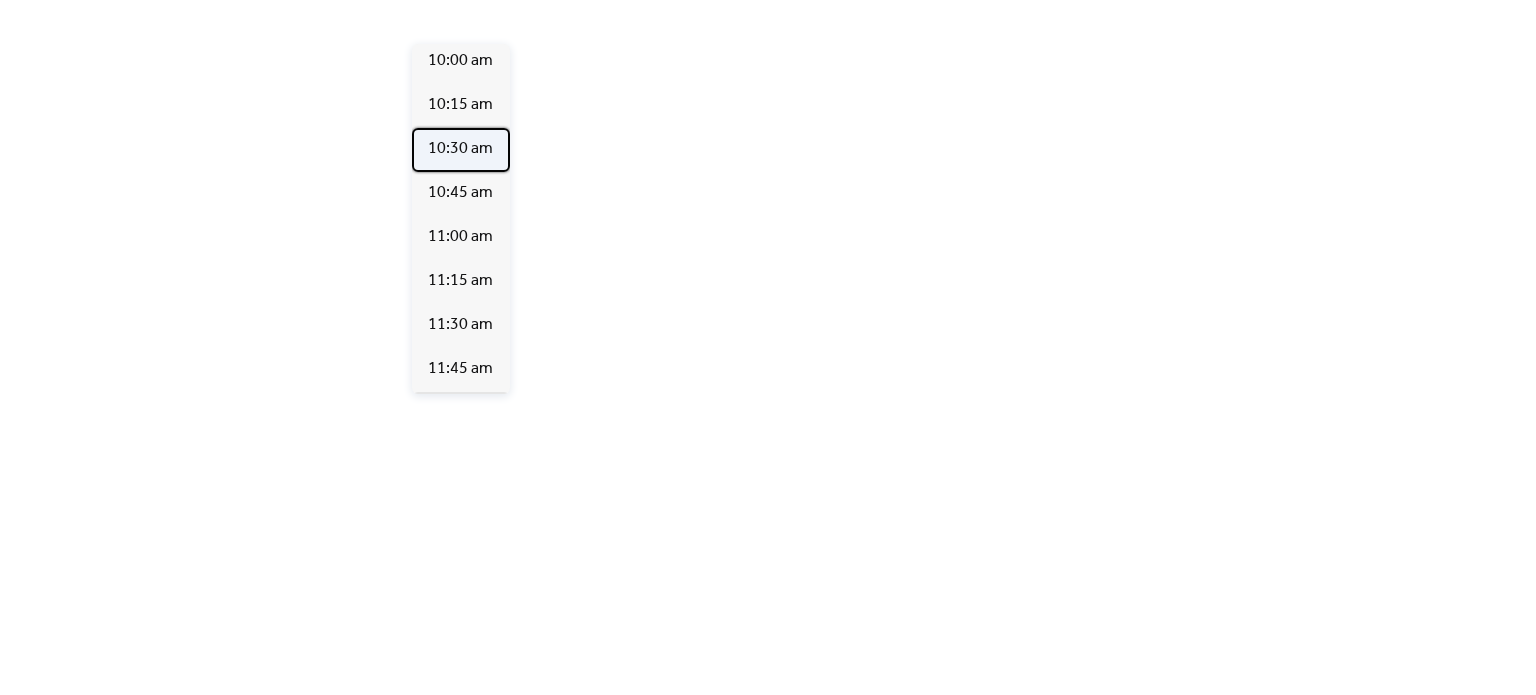 click on "10:30 am" at bounding box center [460, 149] 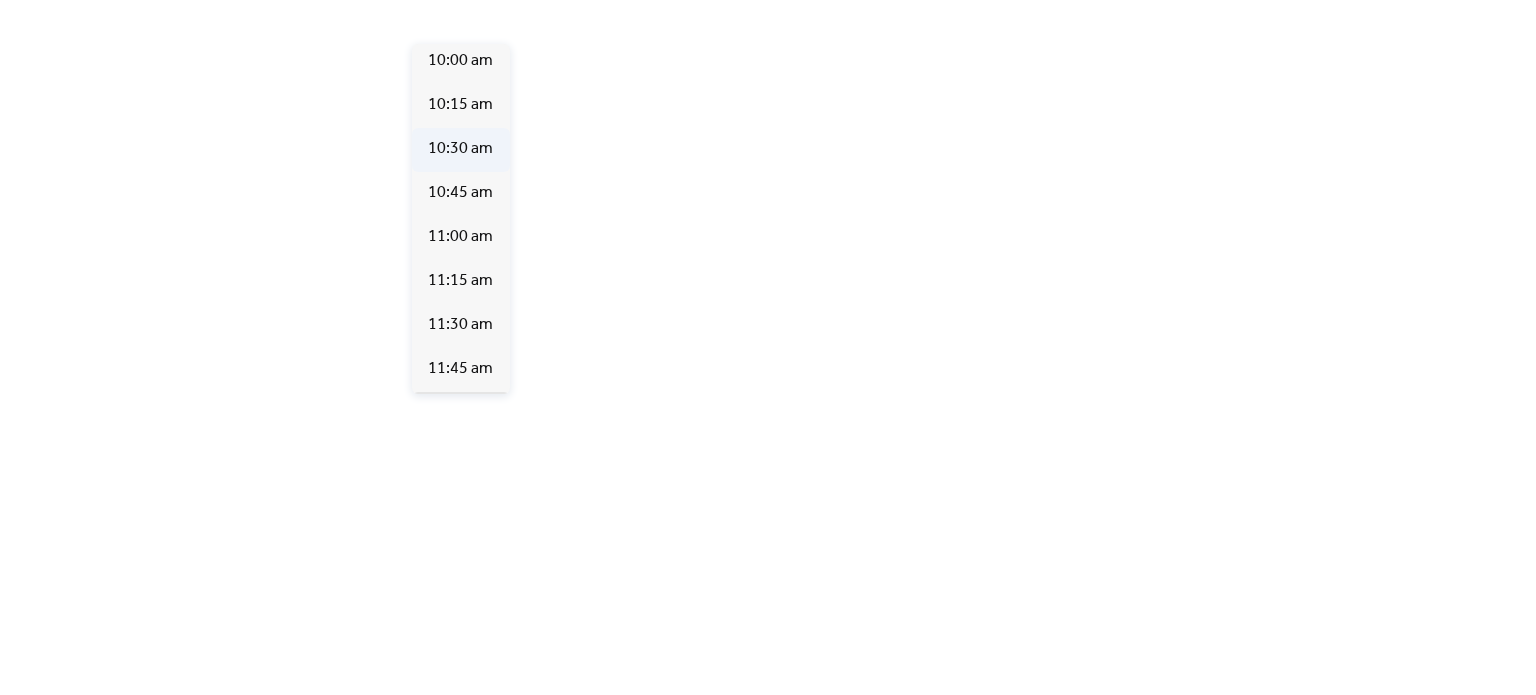 type on "********" 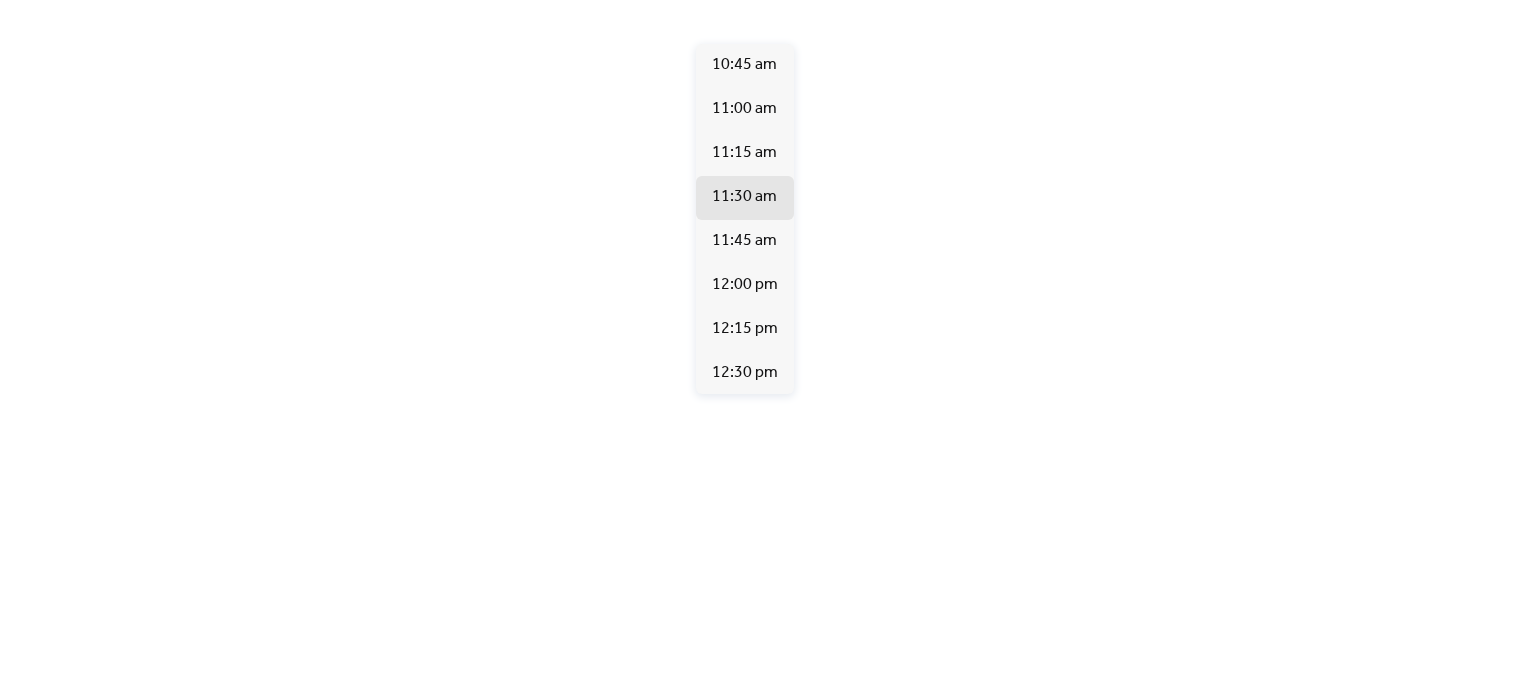 click on "********" at bounding box center [757, 411] 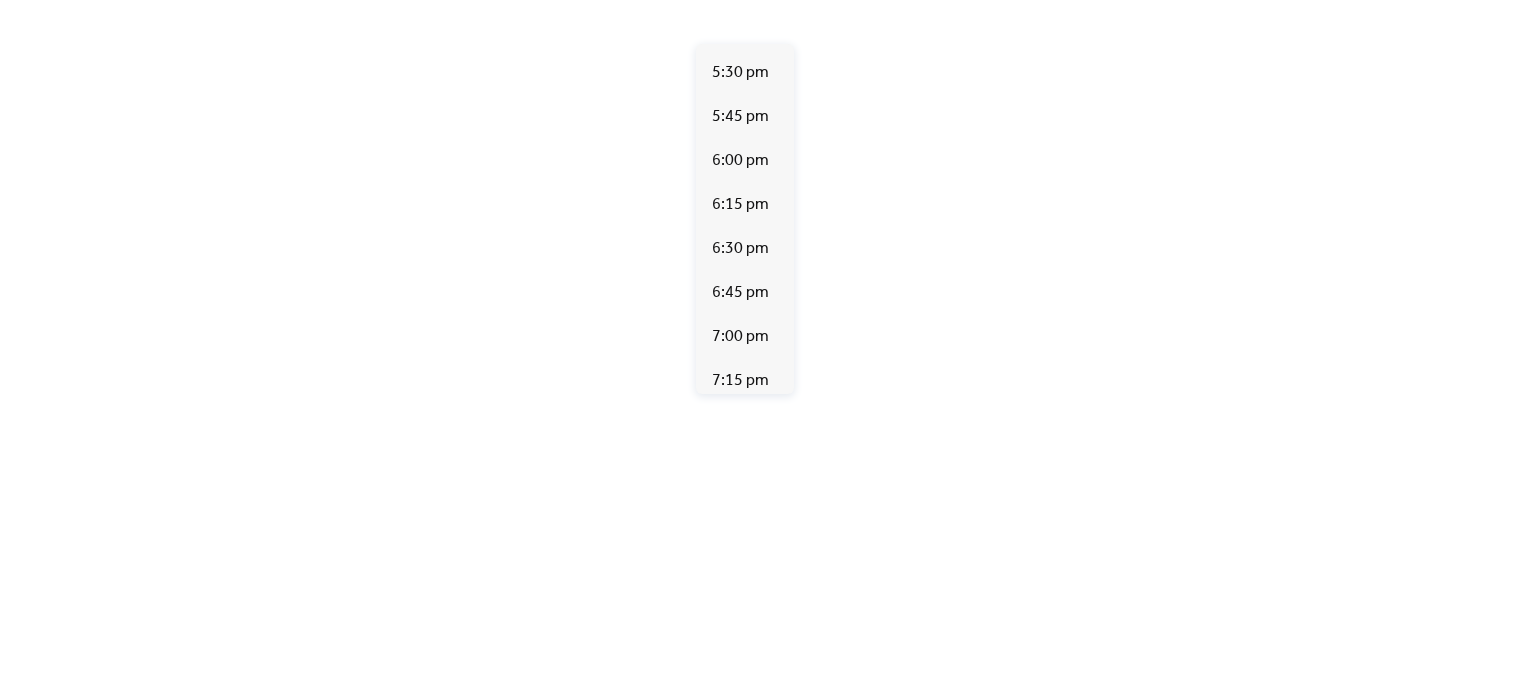 scroll, scrollTop: 1280, scrollLeft: 0, axis: vertical 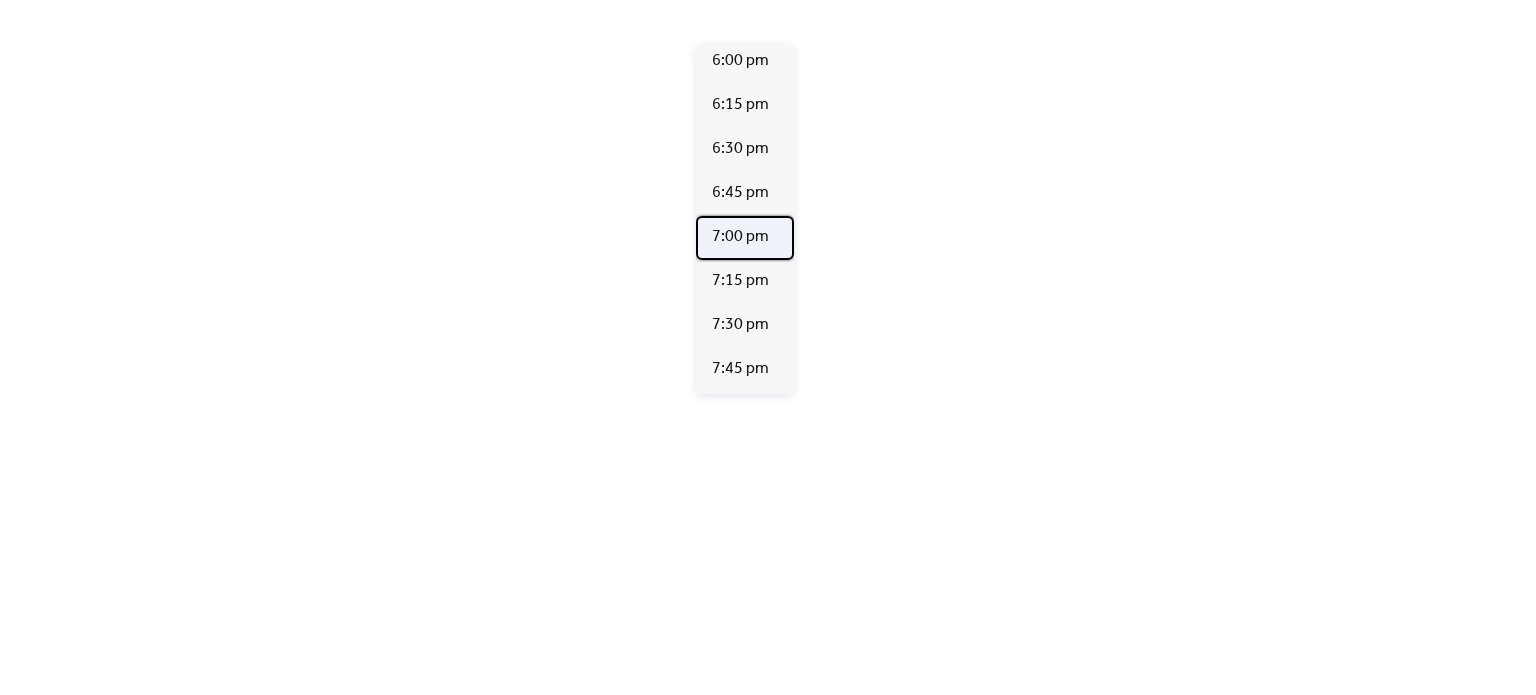 click on "7:00 pm" at bounding box center (740, 237) 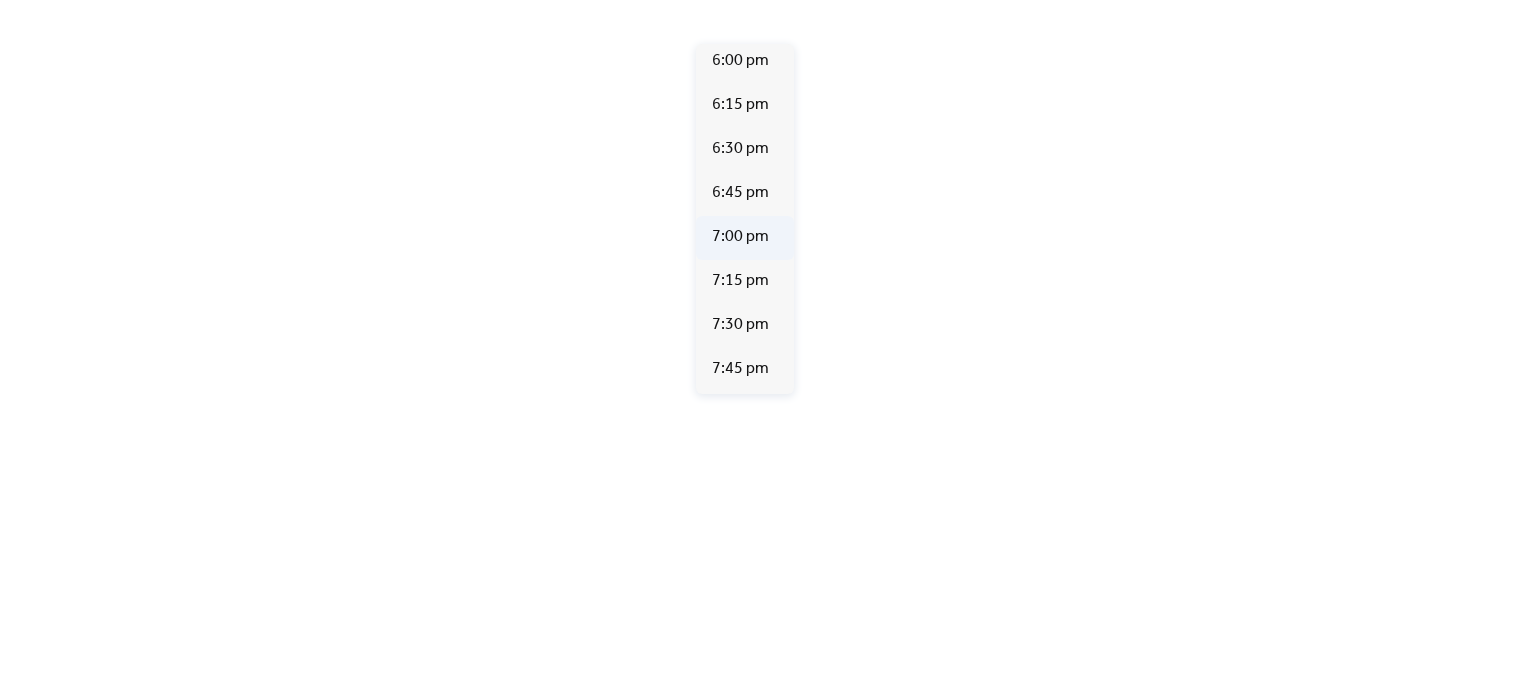 type on "*******" 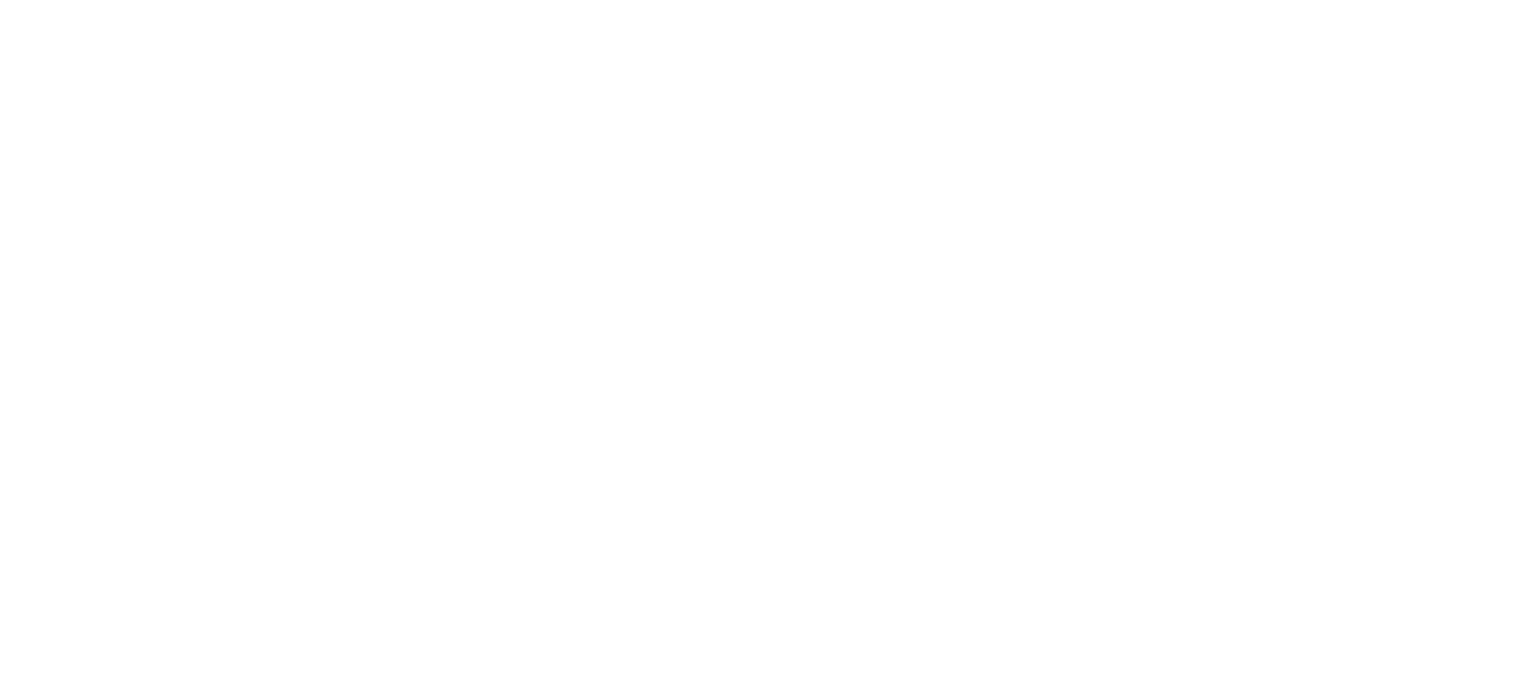 scroll, scrollTop: 603, scrollLeft: 0, axis: vertical 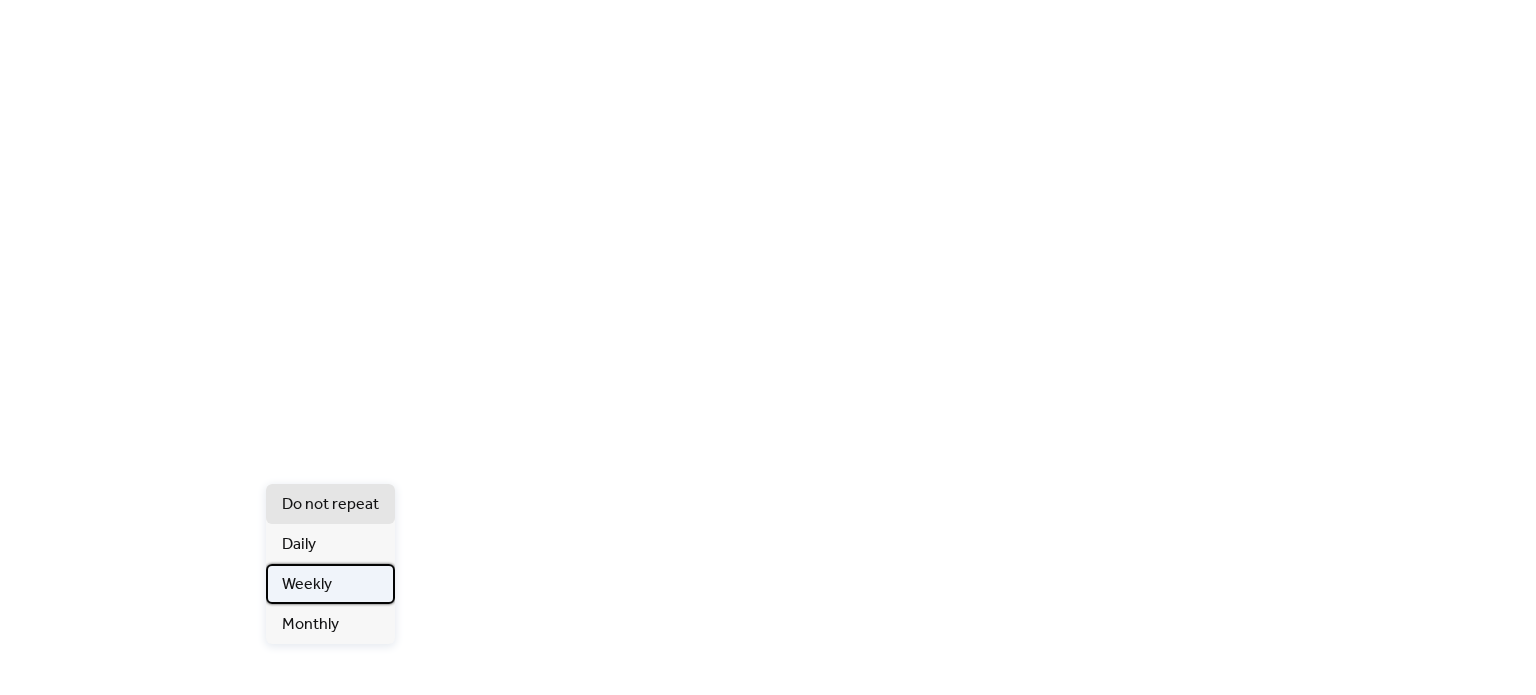 click on "Weekly" at bounding box center [330, 584] 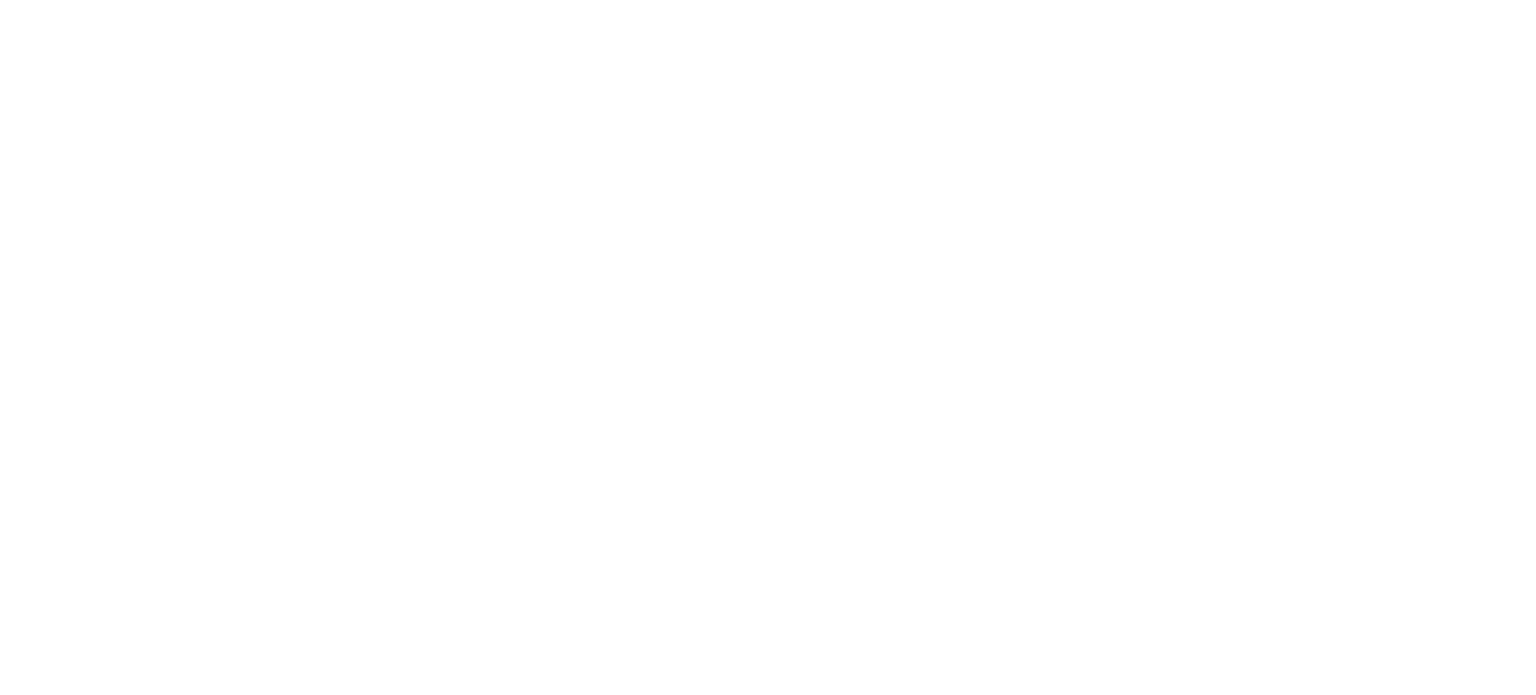 scroll, scrollTop: 1188, scrollLeft: 0, axis: vertical 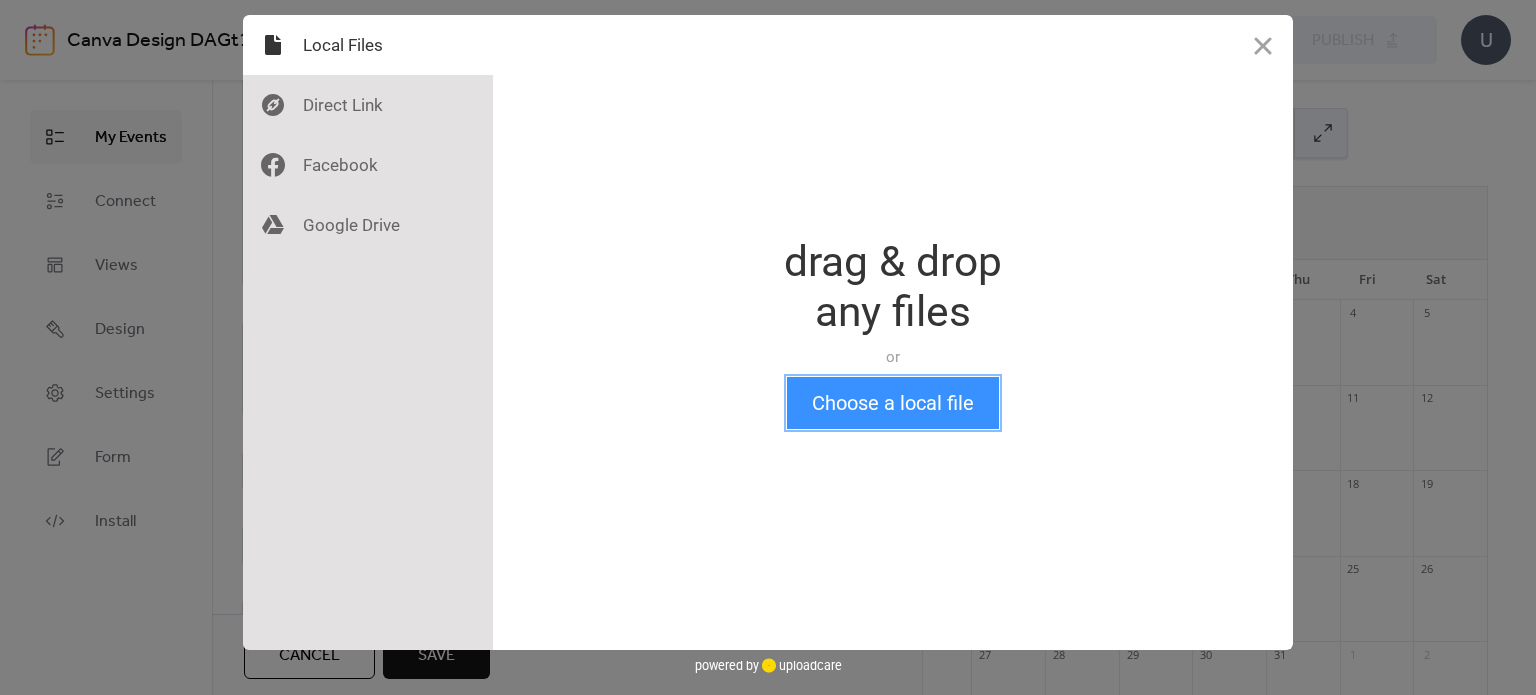 click on "Choose a local file" at bounding box center (893, 403) 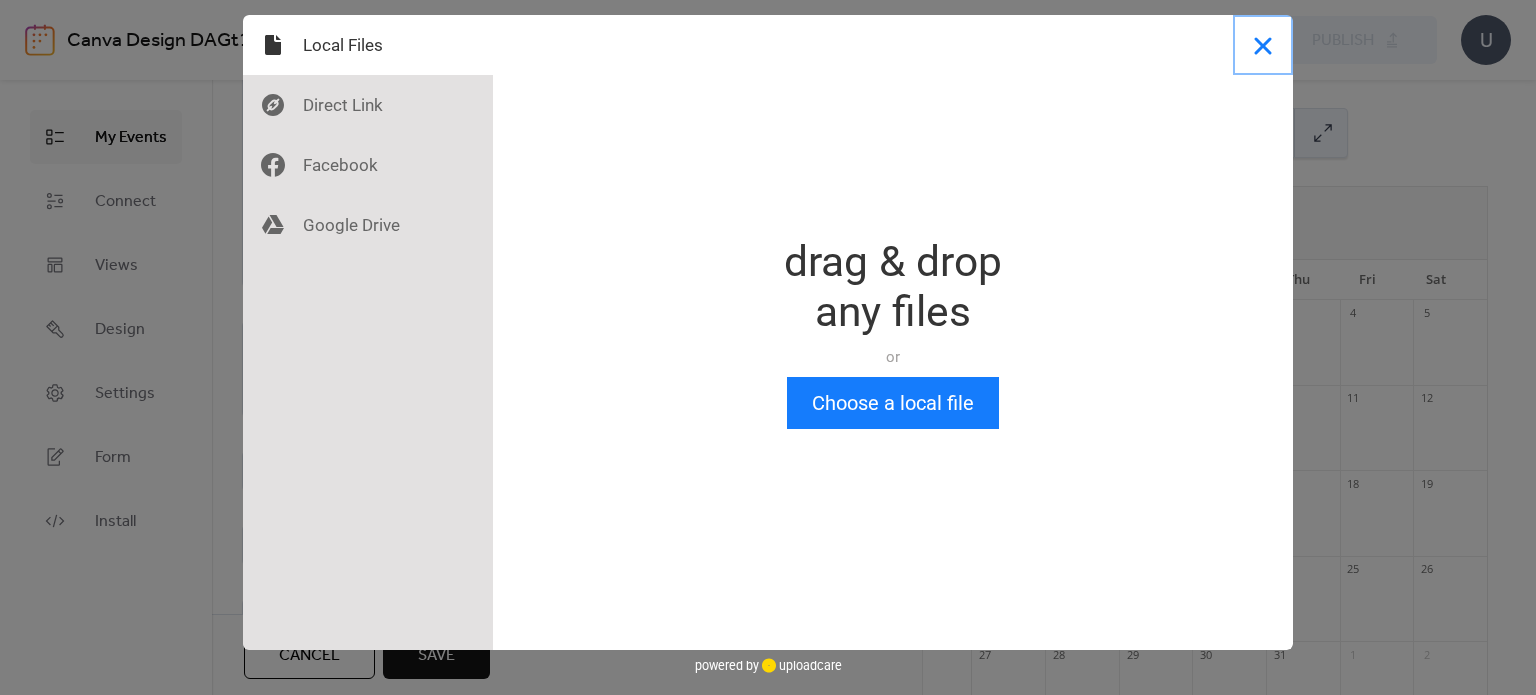 click at bounding box center [1263, 45] 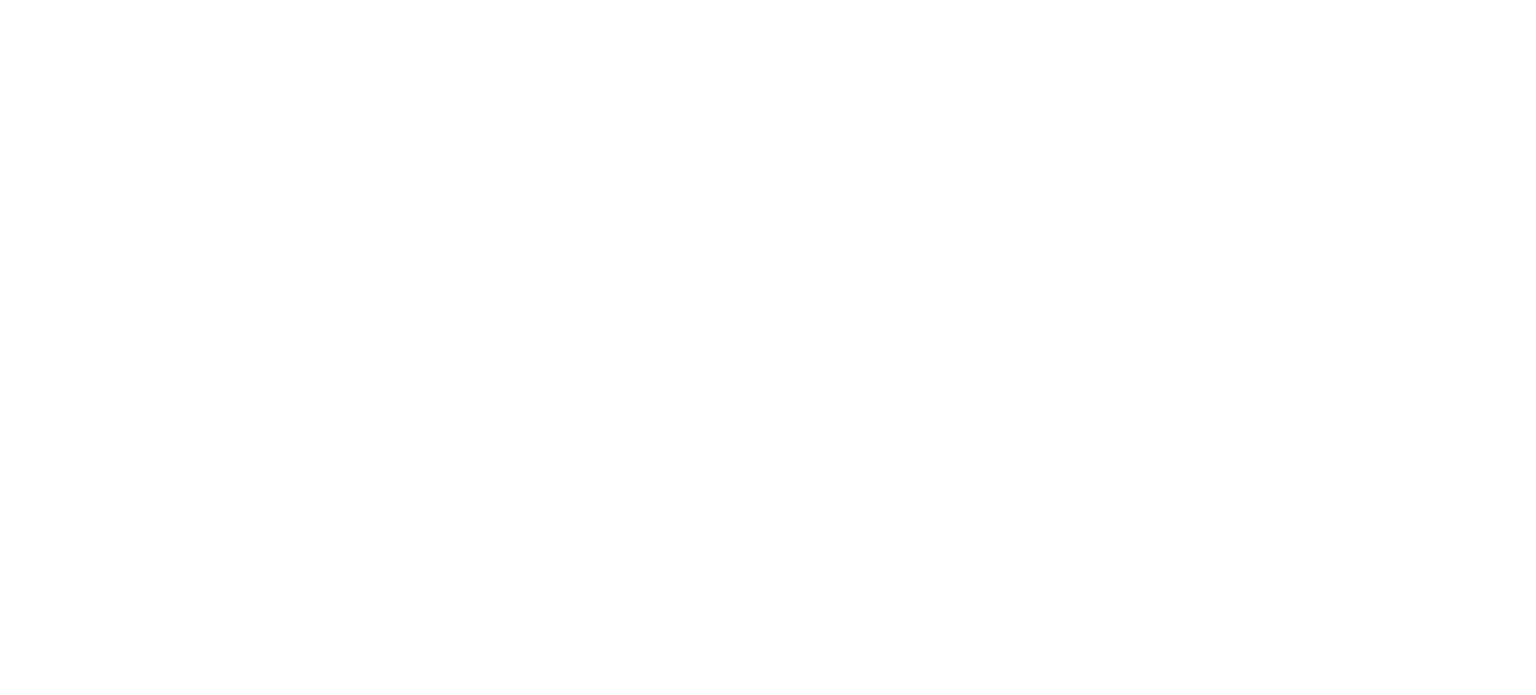 scroll, scrollTop: 1234, scrollLeft: 0, axis: vertical 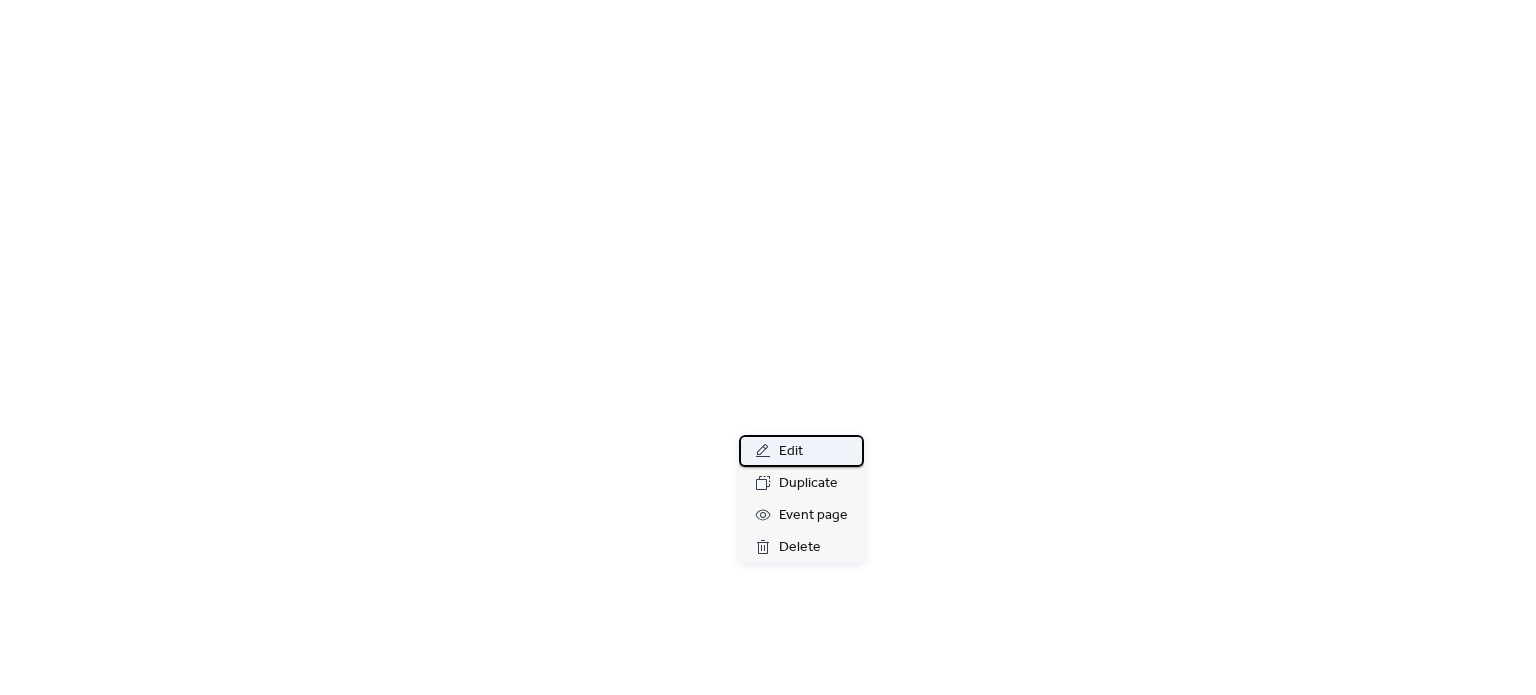 click on "Edit" at bounding box center [801, 451] 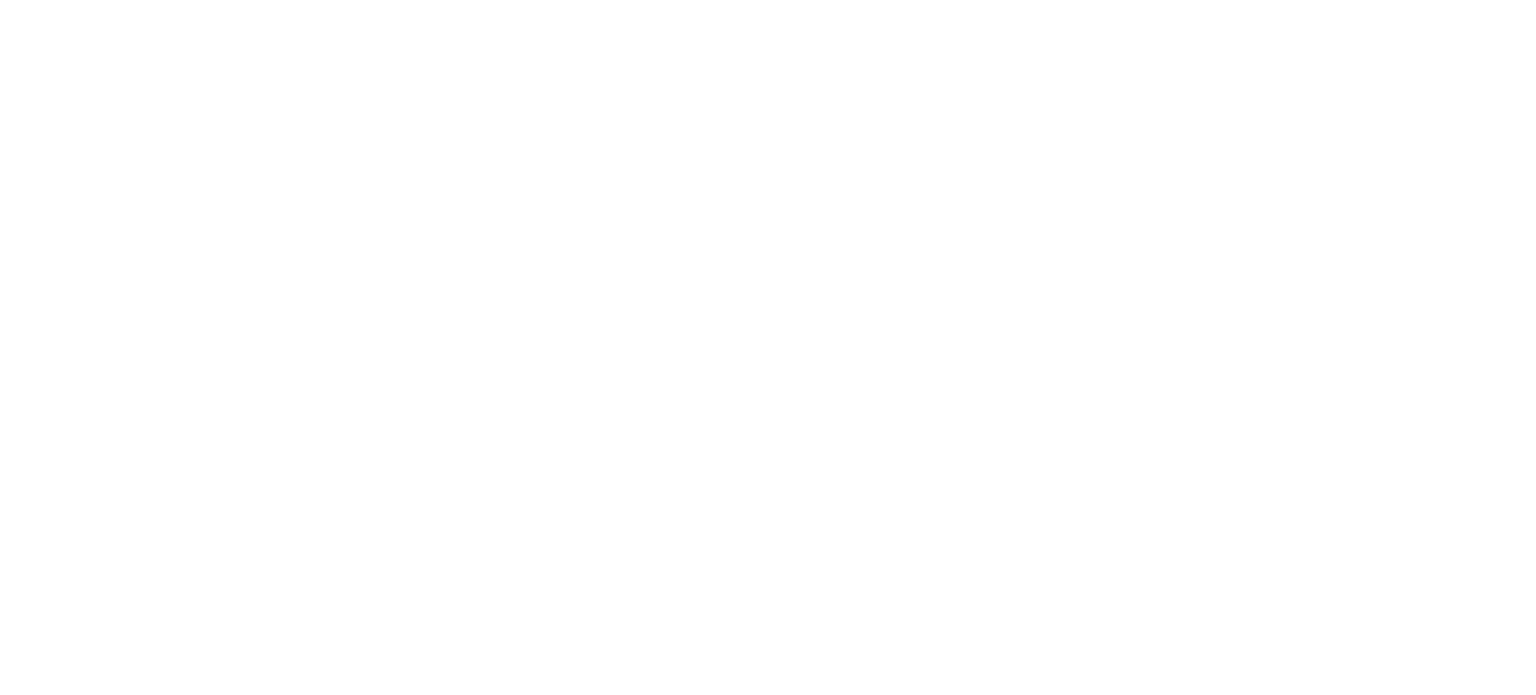 type on "**********" 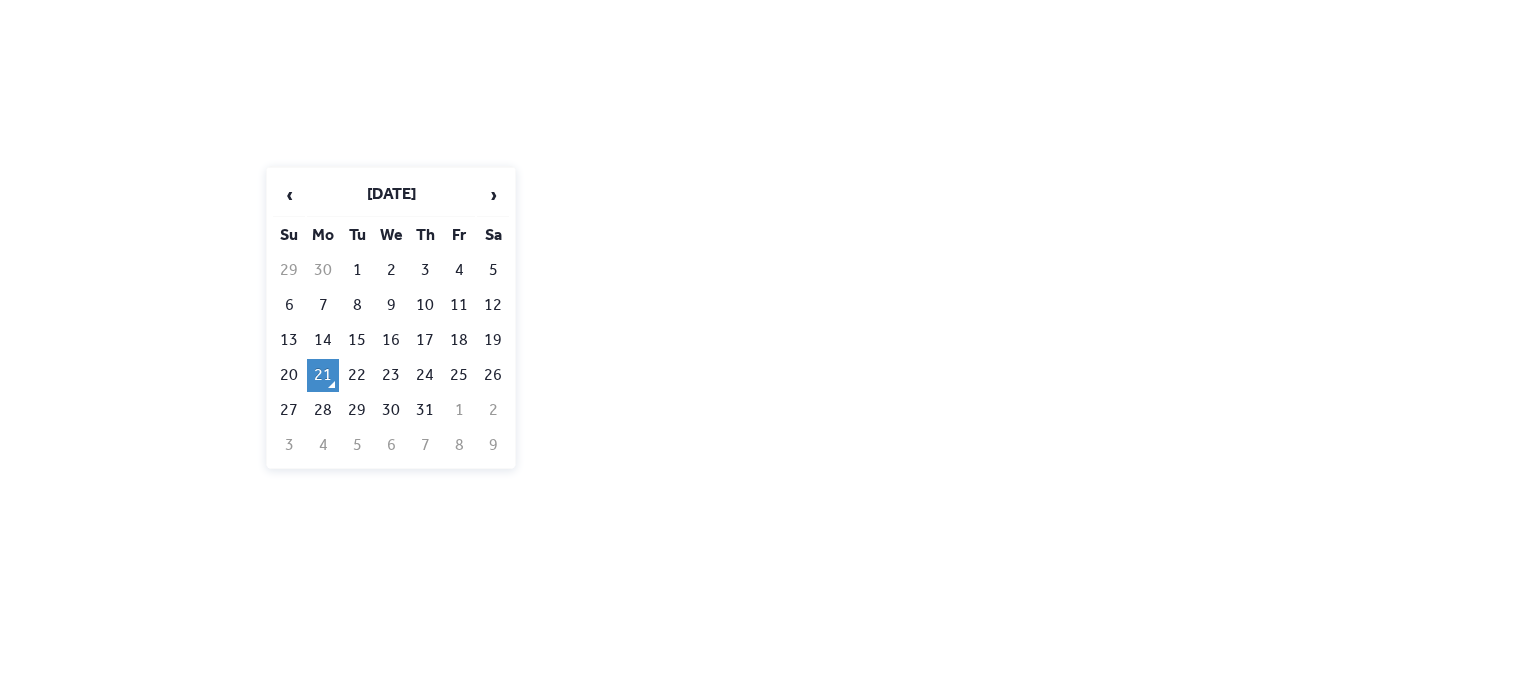 click on "**********" at bounding box center (323, 478) 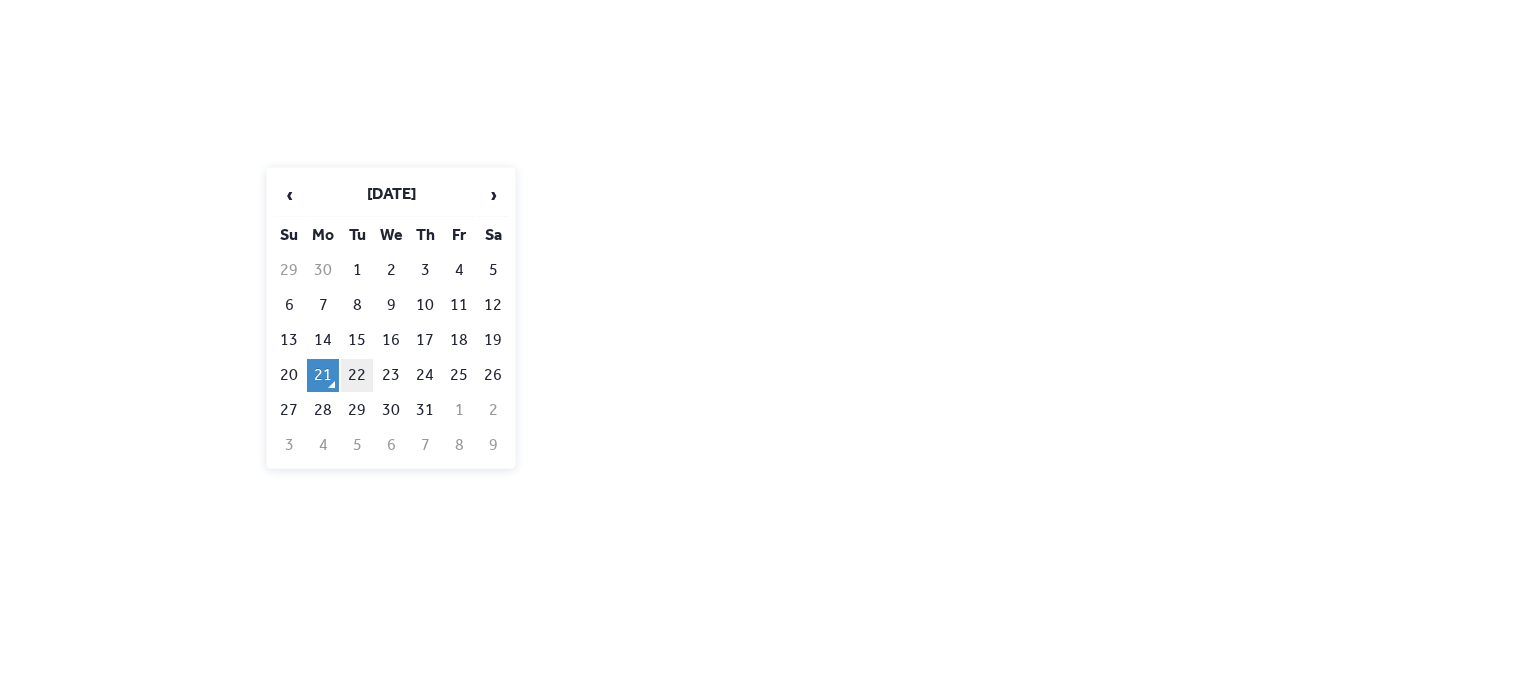 click on "22" at bounding box center [357, 375] 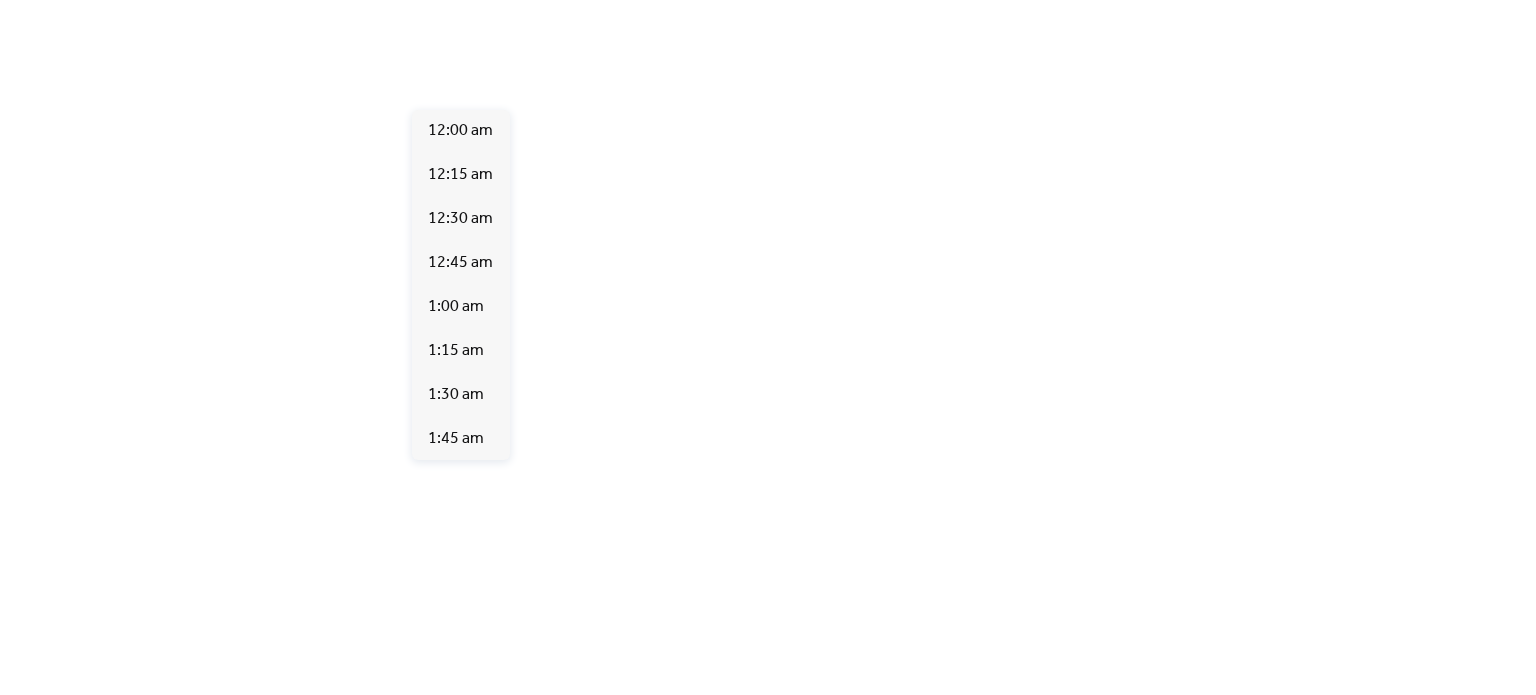 click on "********" at bounding box center (473, 478) 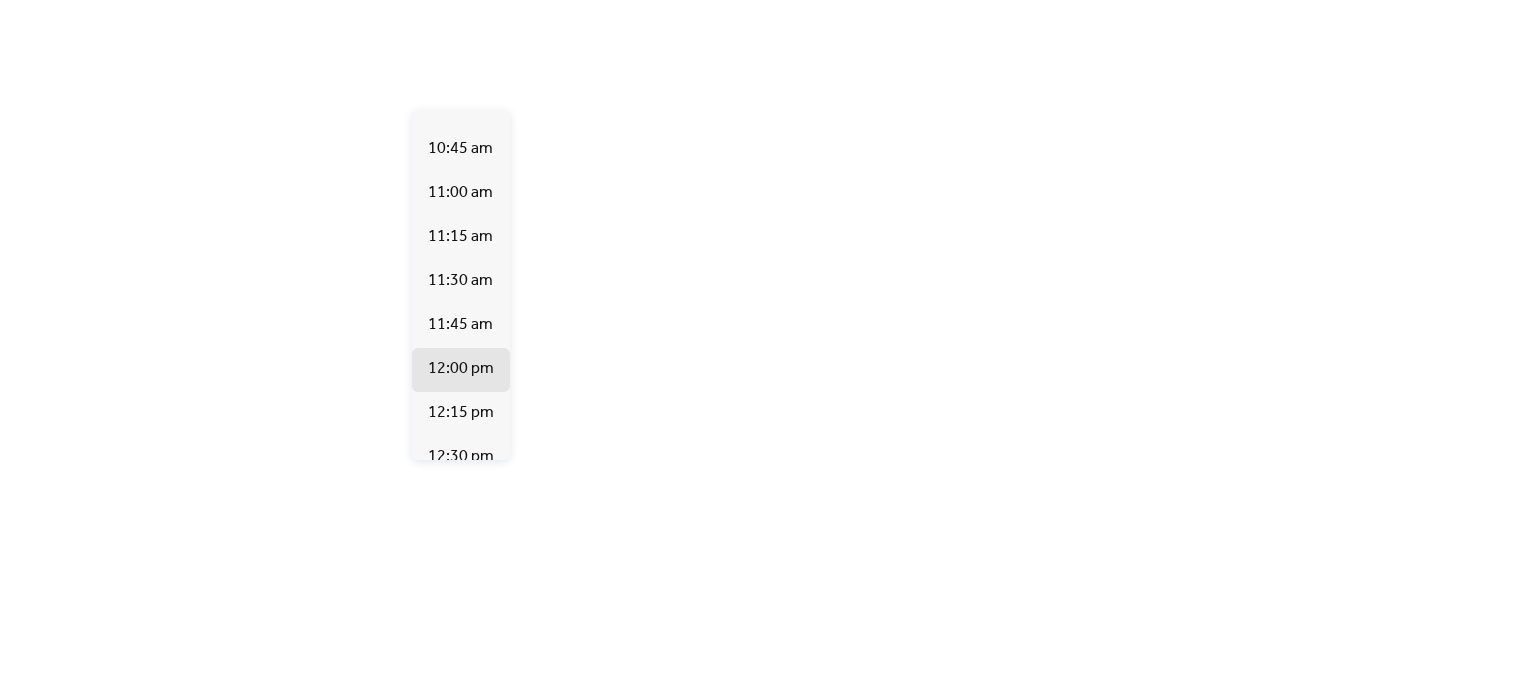 scroll, scrollTop: 1851, scrollLeft: 0, axis: vertical 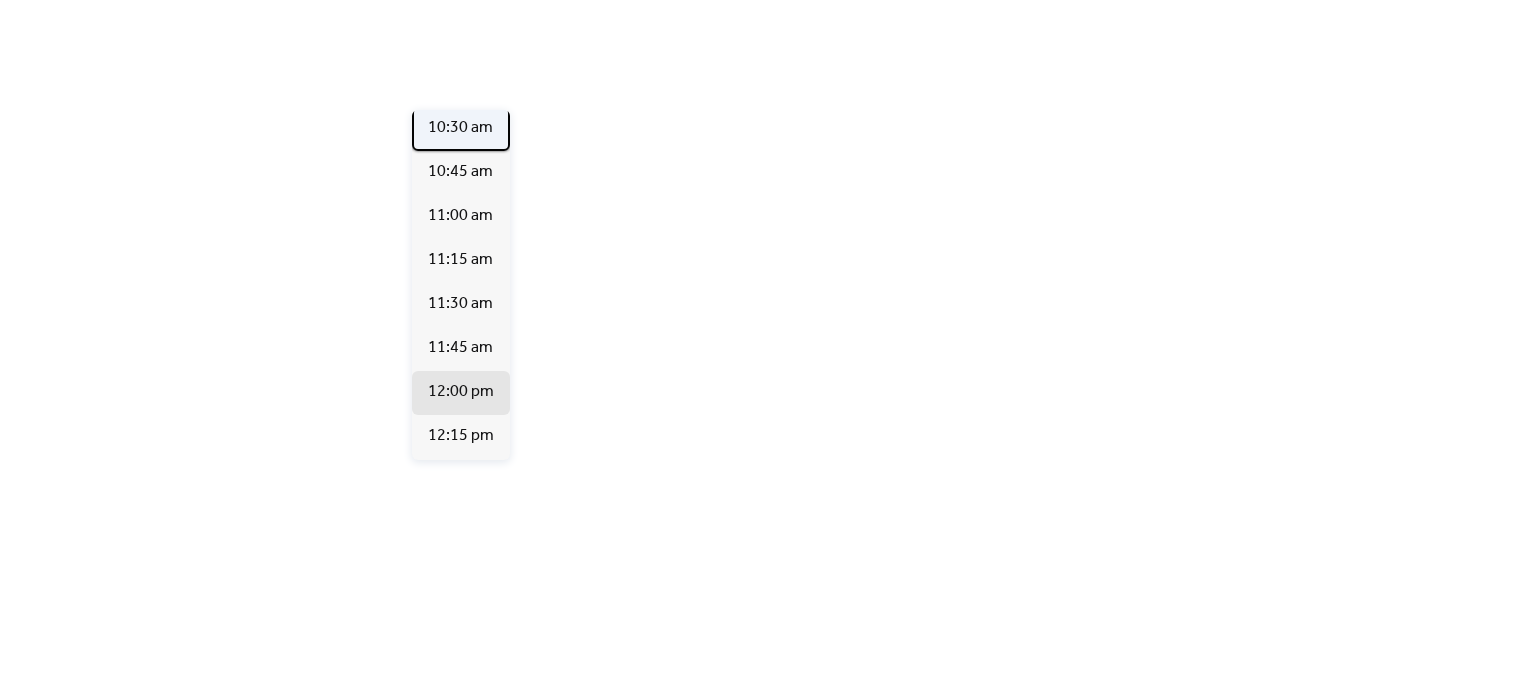 click on "10:30 am" at bounding box center [460, 128] 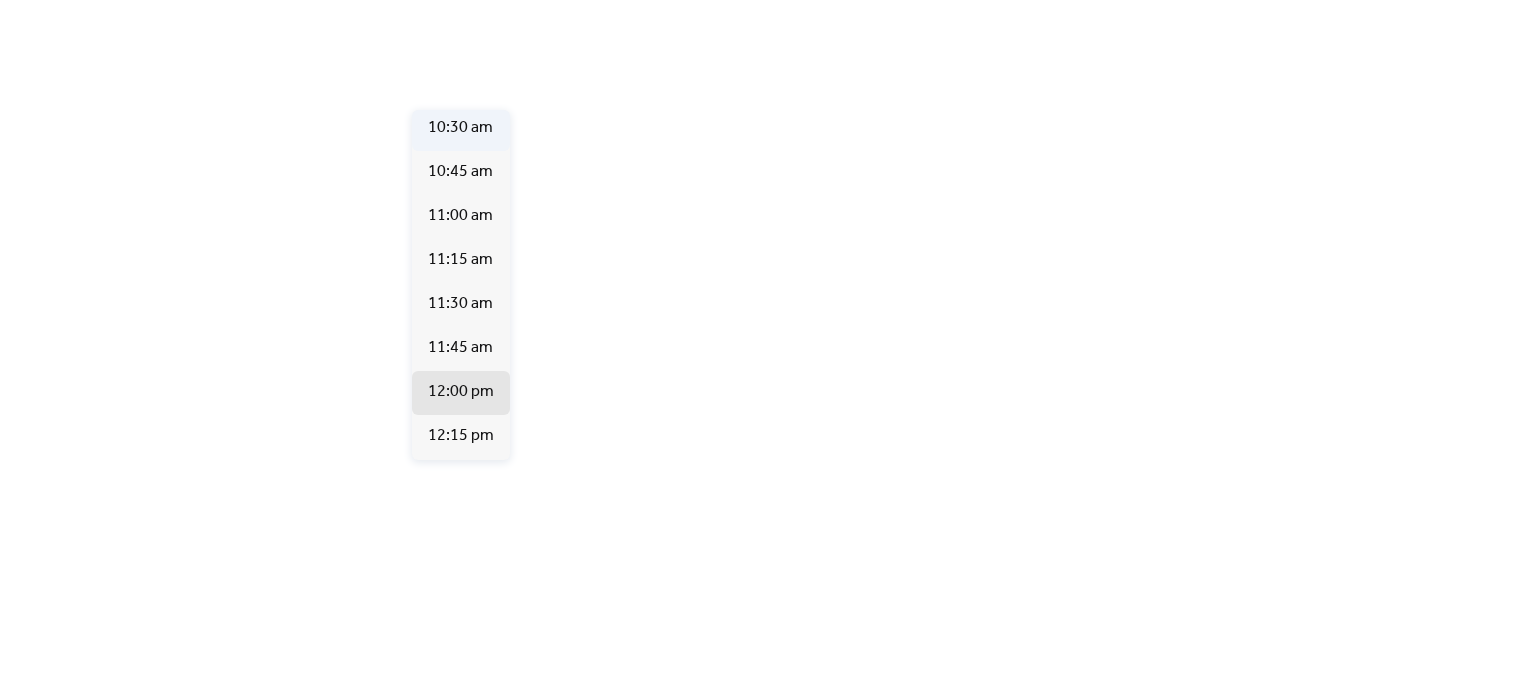 type on "********" 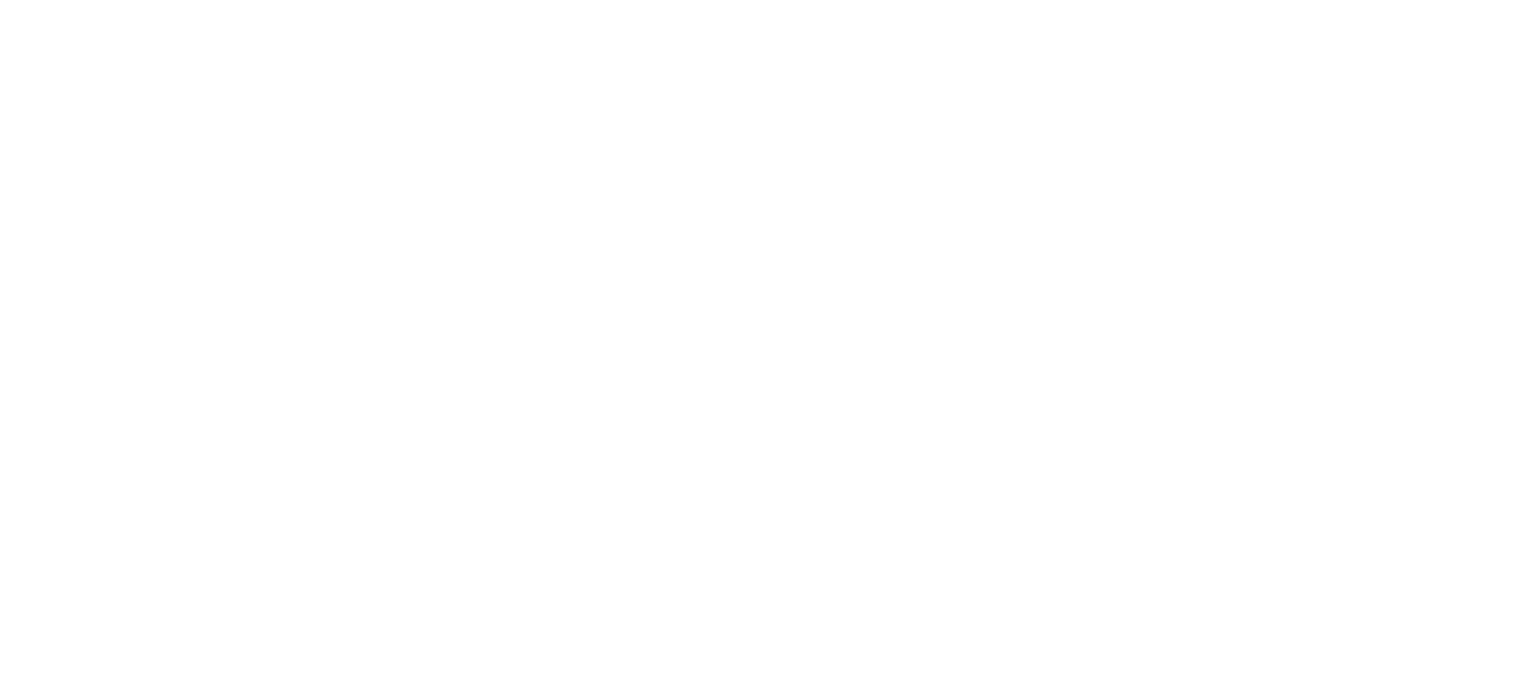 click on "********" at bounding box center (757, 478) 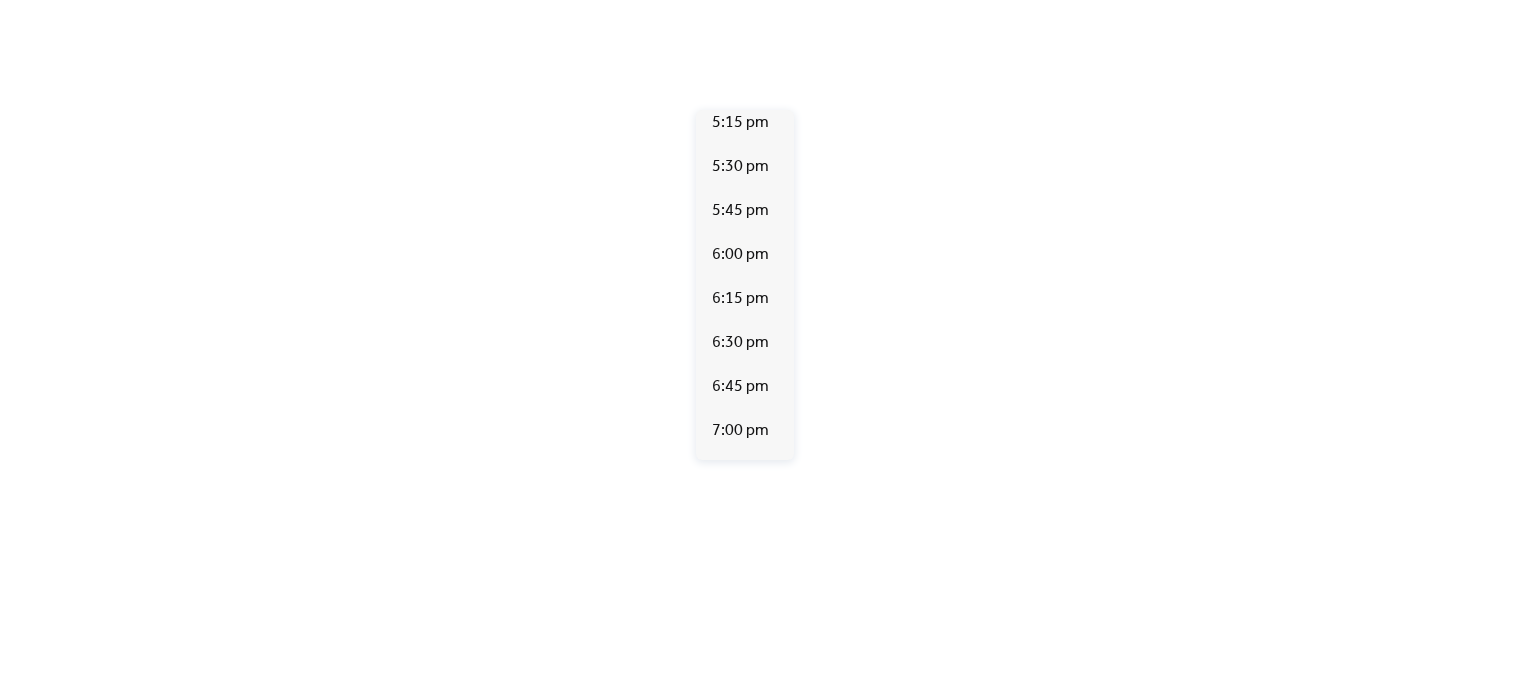 scroll, scrollTop: 1183, scrollLeft: 0, axis: vertical 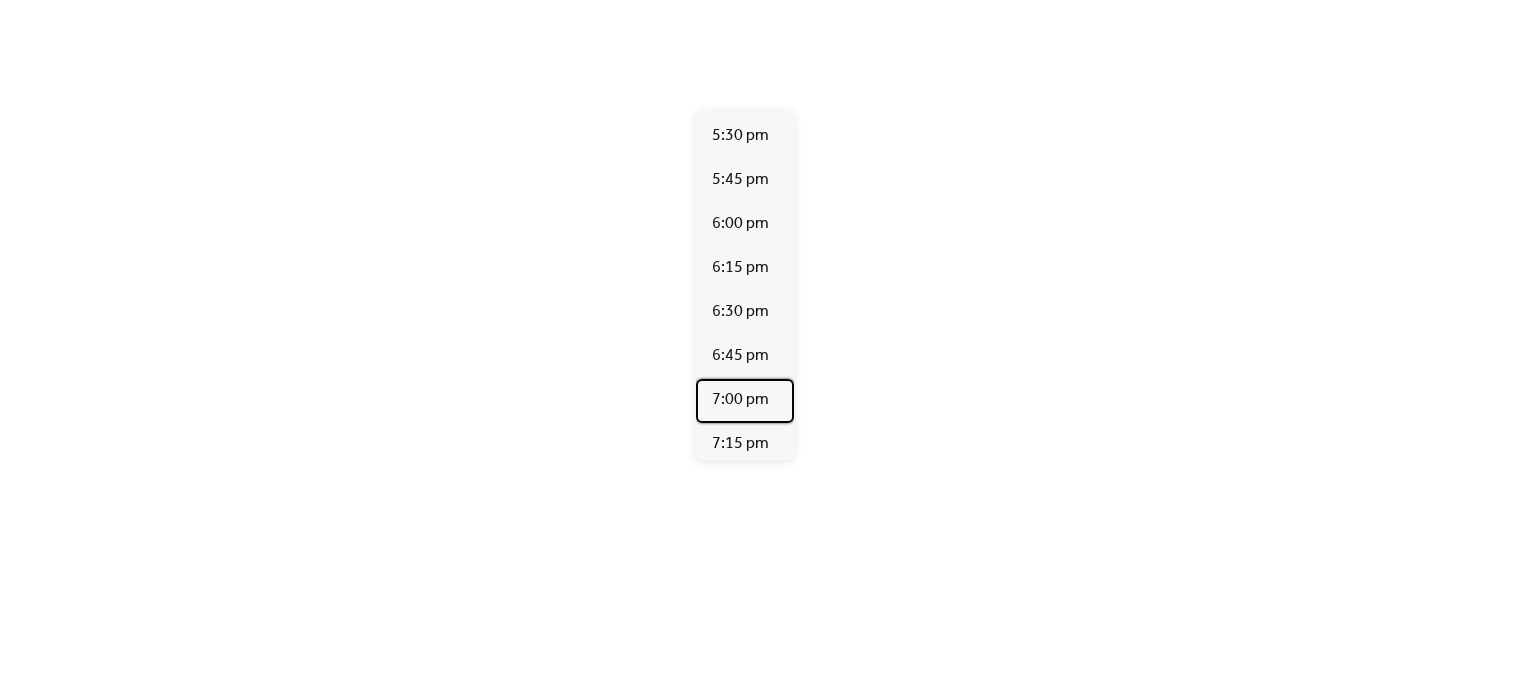 click on "7:00 pm" at bounding box center [745, 401] 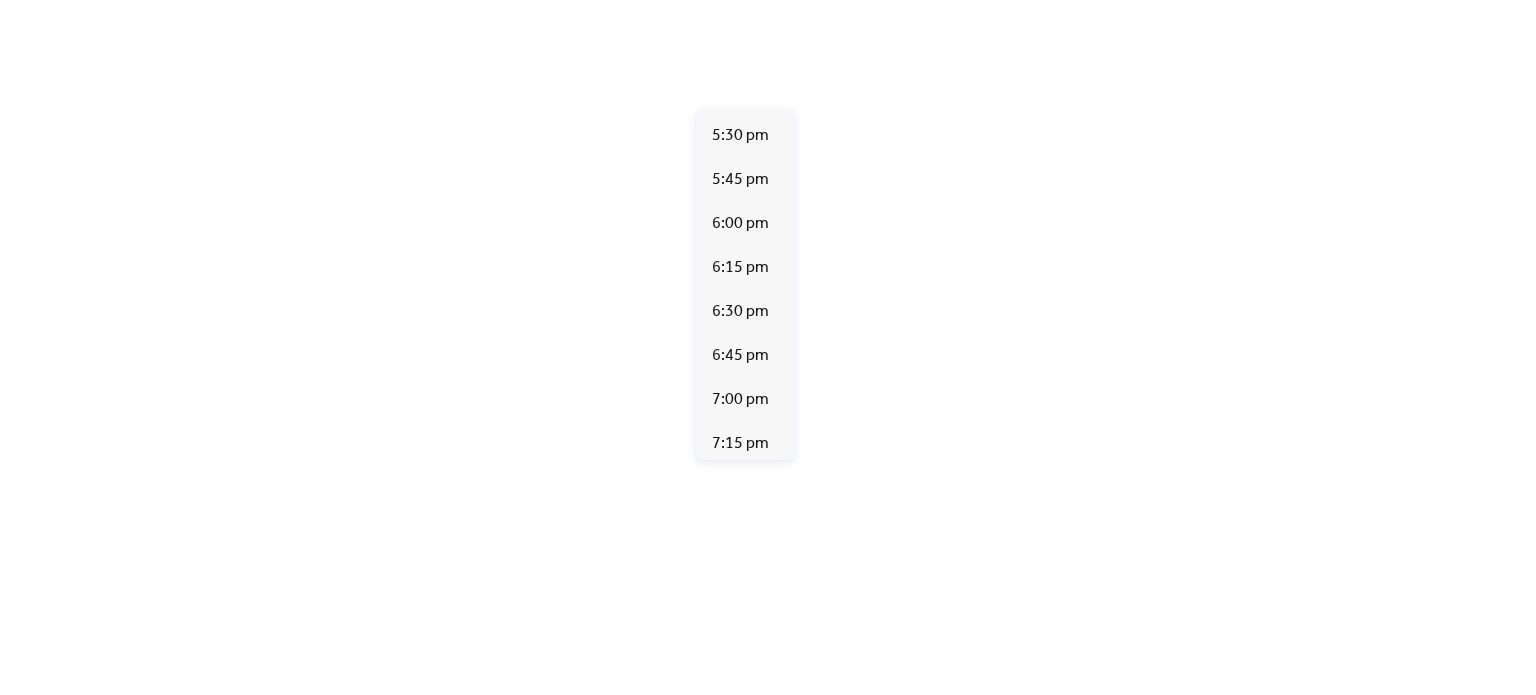 type on "*******" 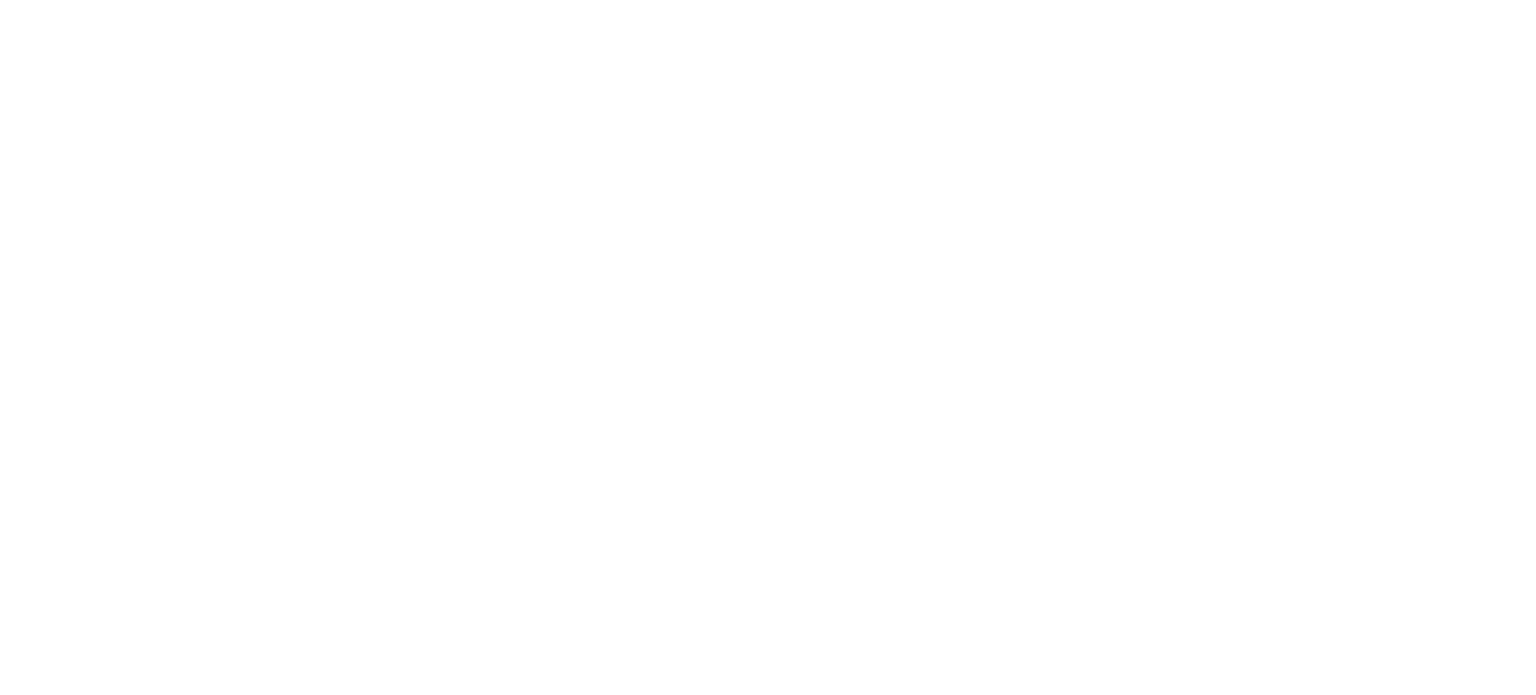 scroll, scrollTop: 627, scrollLeft: 0, axis: vertical 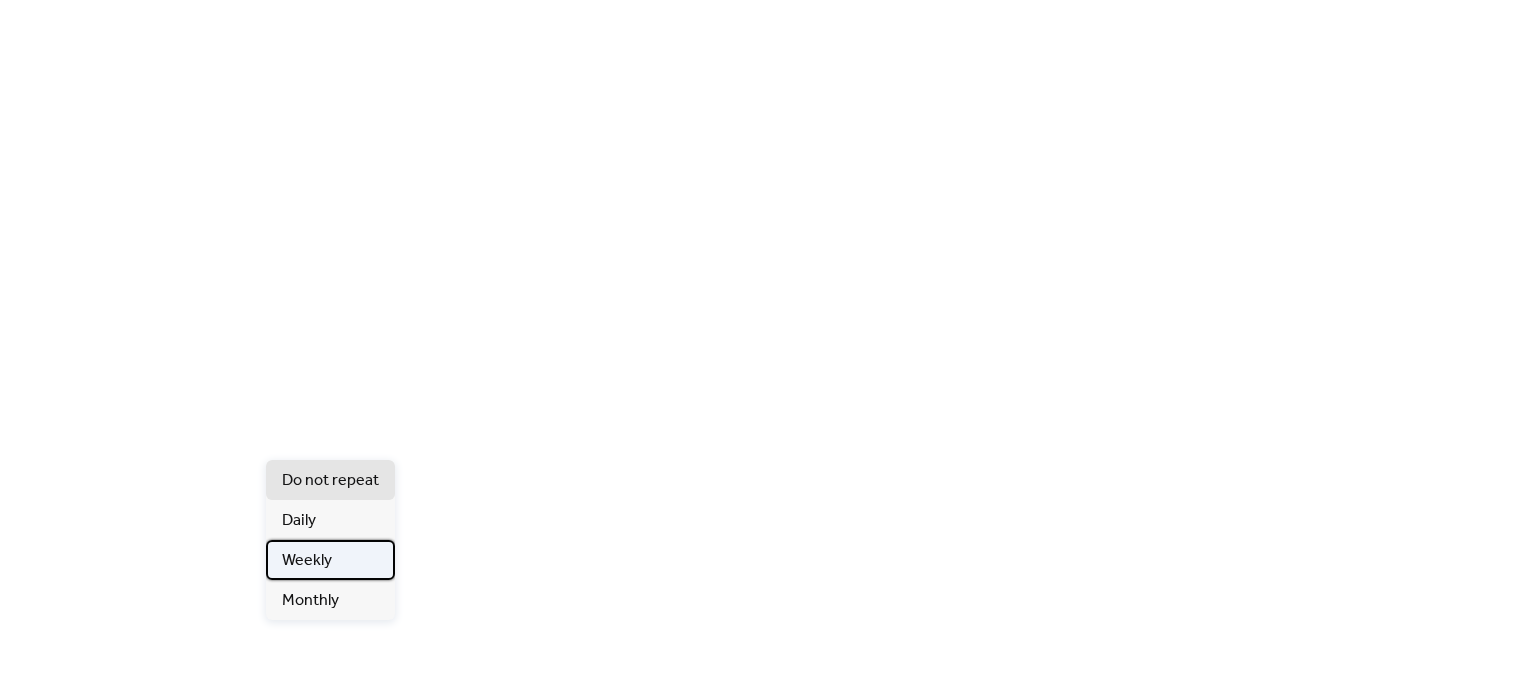 click on "Weekly" at bounding box center [330, 560] 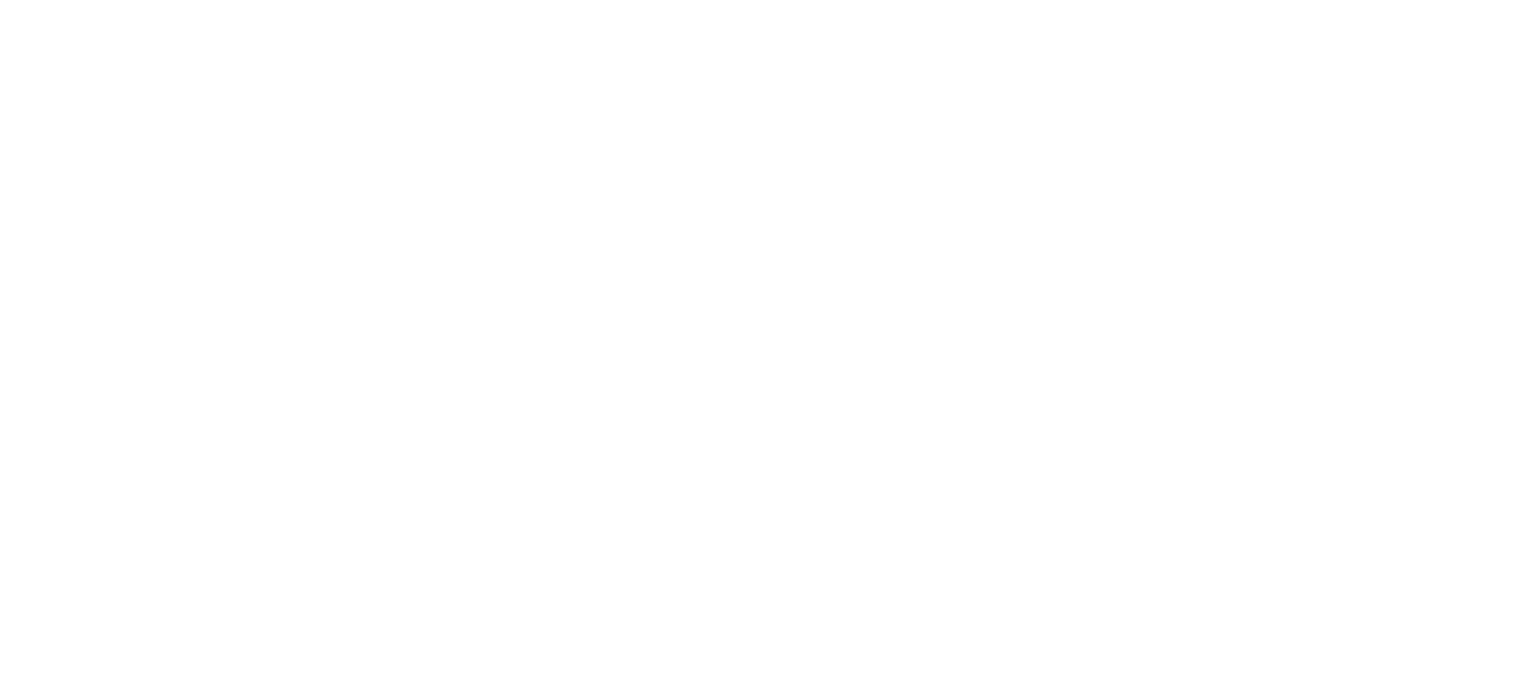 scroll, scrollTop: 1234, scrollLeft: 0, axis: vertical 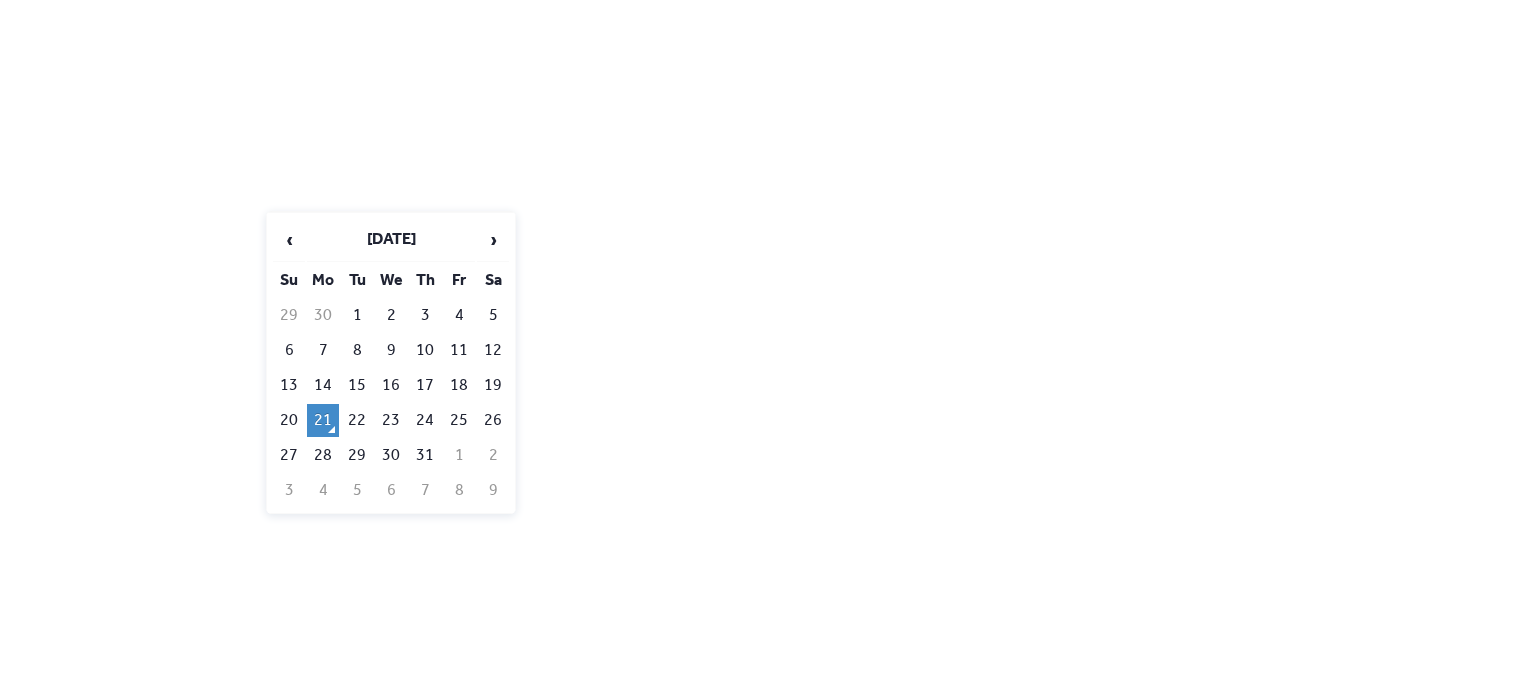 click 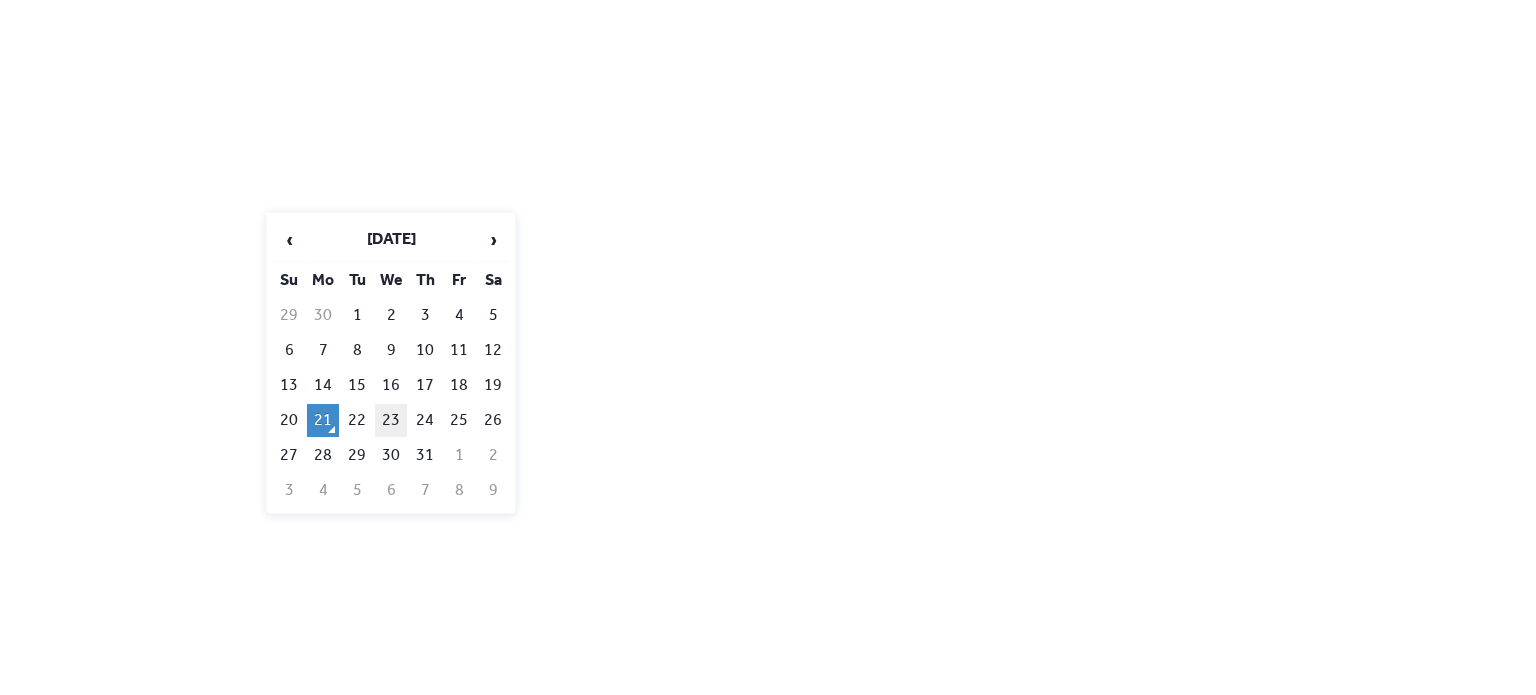 click on "23" at bounding box center (391, 420) 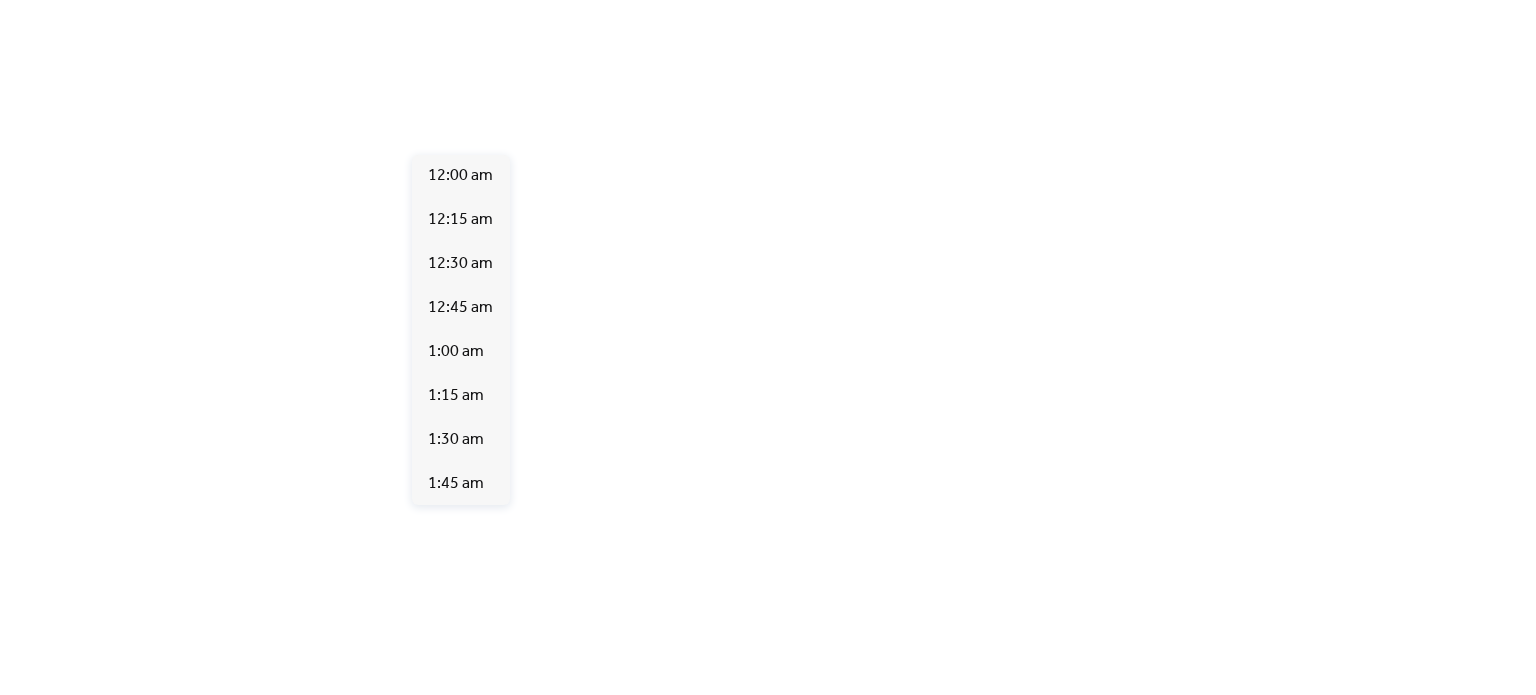 click on "********" at bounding box center (473, 522) 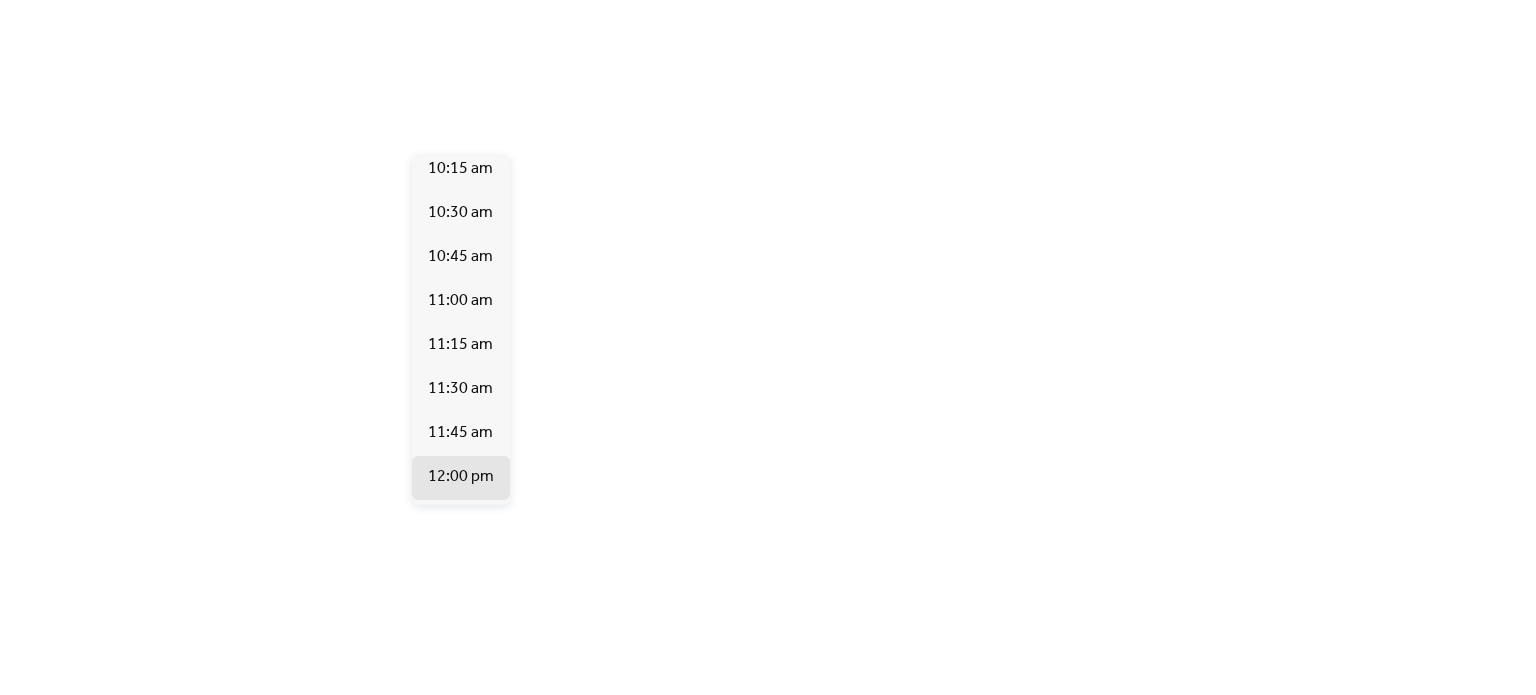 scroll, scrollTop: 1758, scrollLeft: 0, axis: vertical 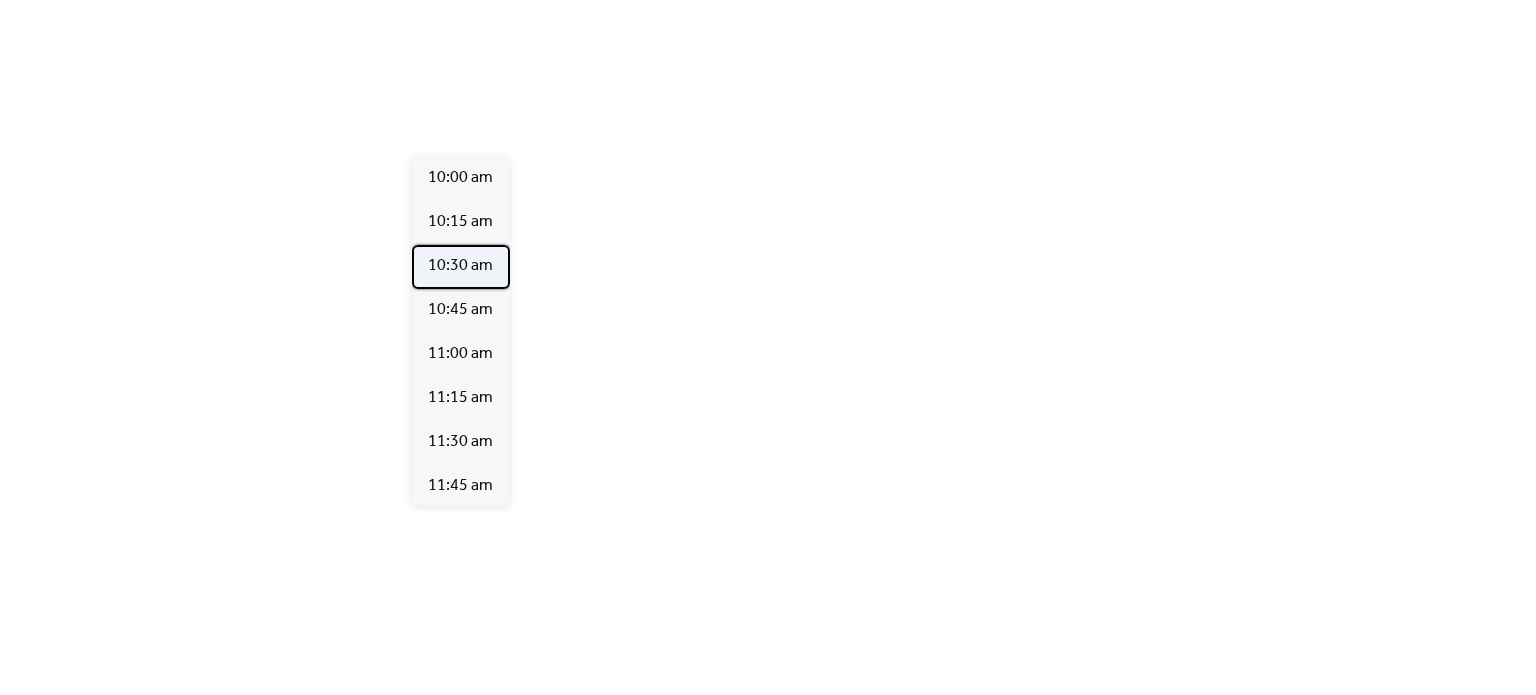click on "10:30 am" at bounding box center (460, 266) 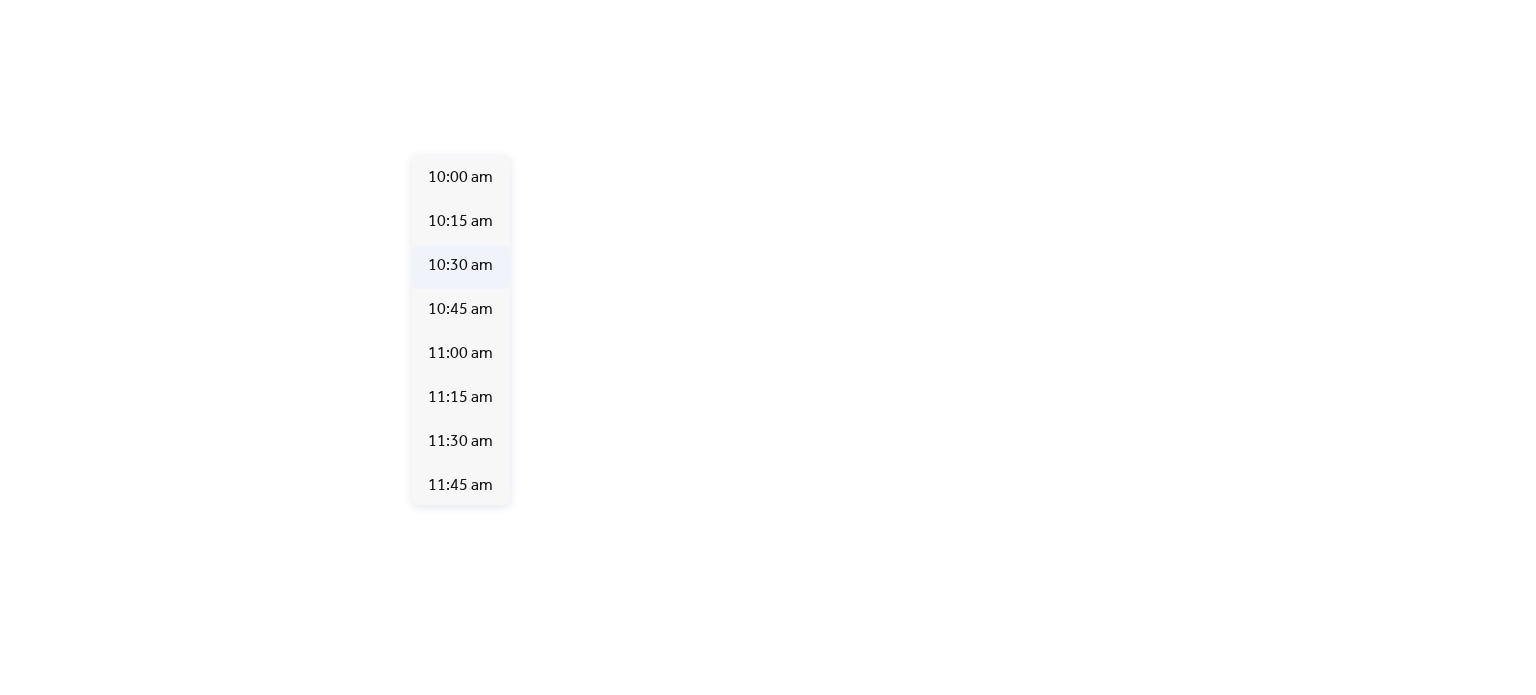 type on "********" 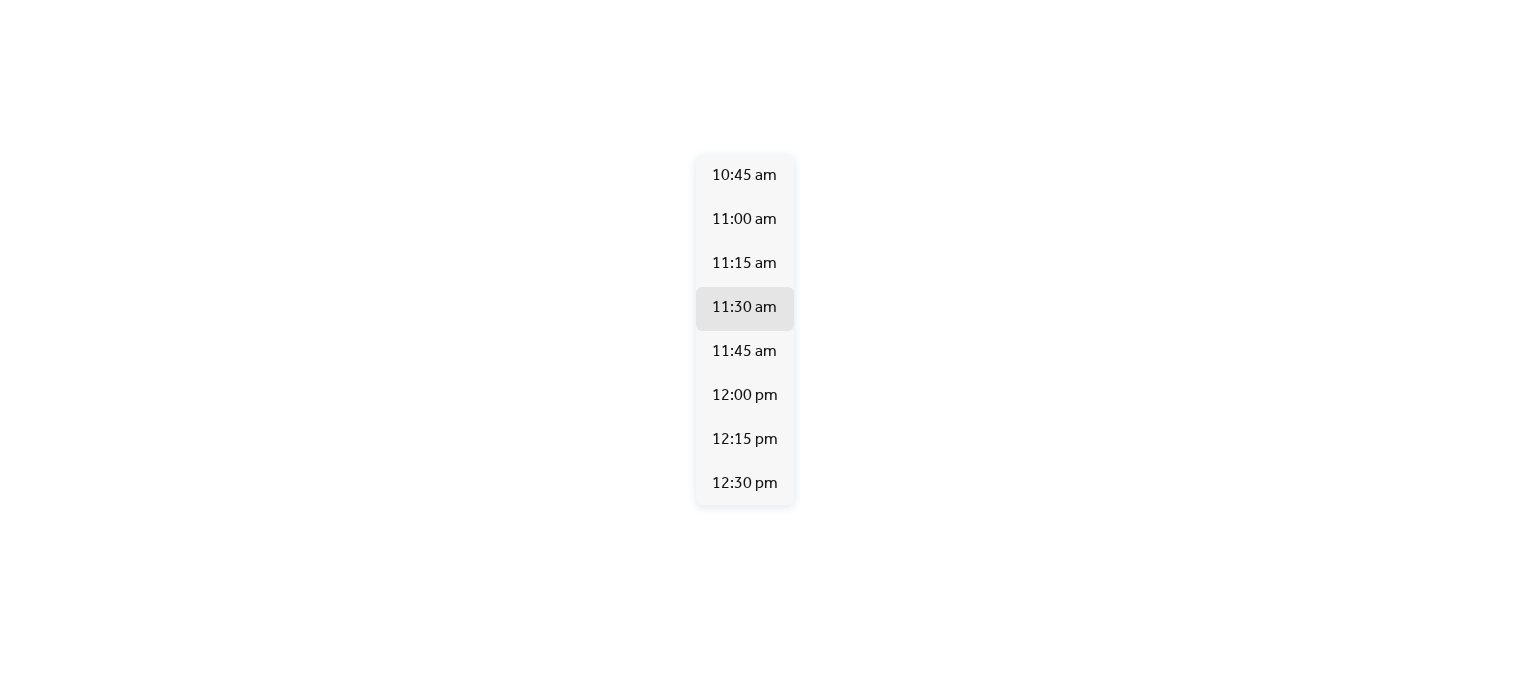 click on "********" at bounding box center [757, 522] 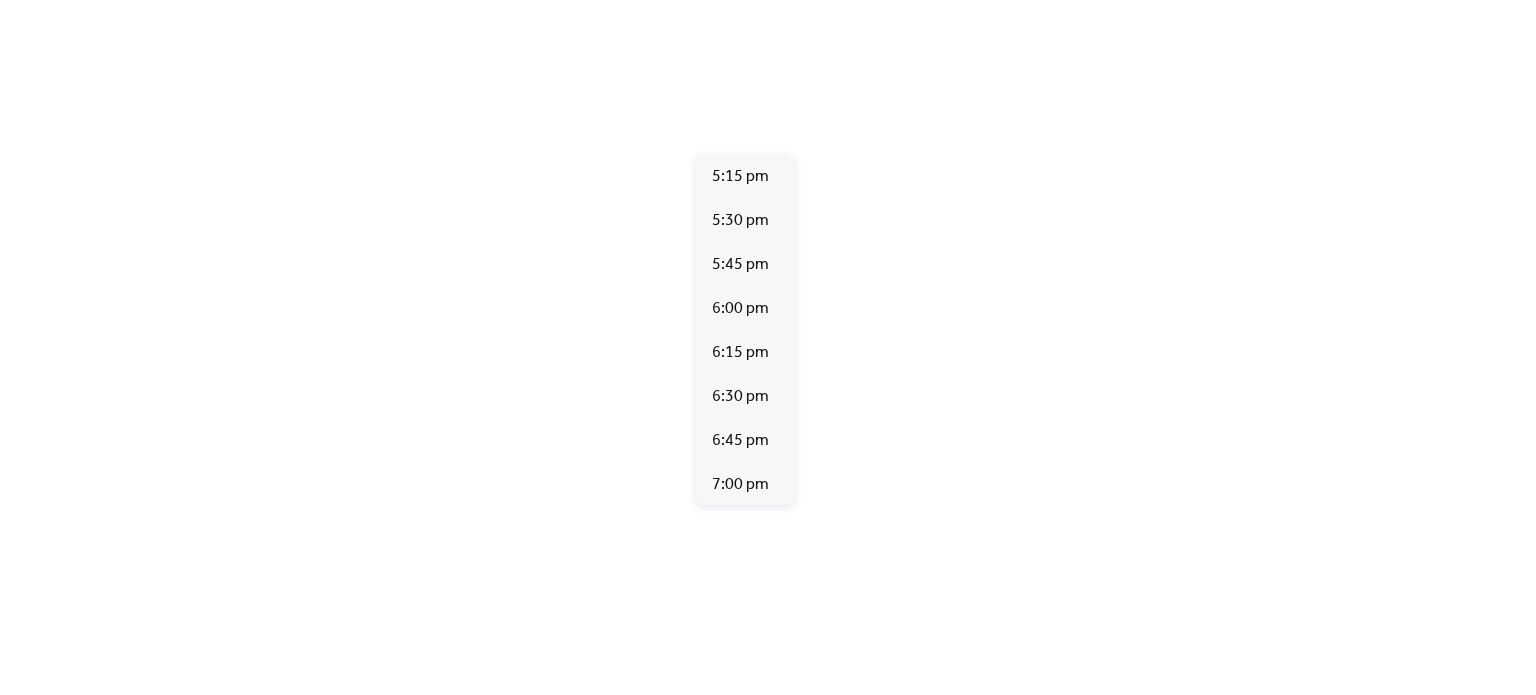 scroll, scrollTop: 1146, scrollLeft: 0, axis: vertical 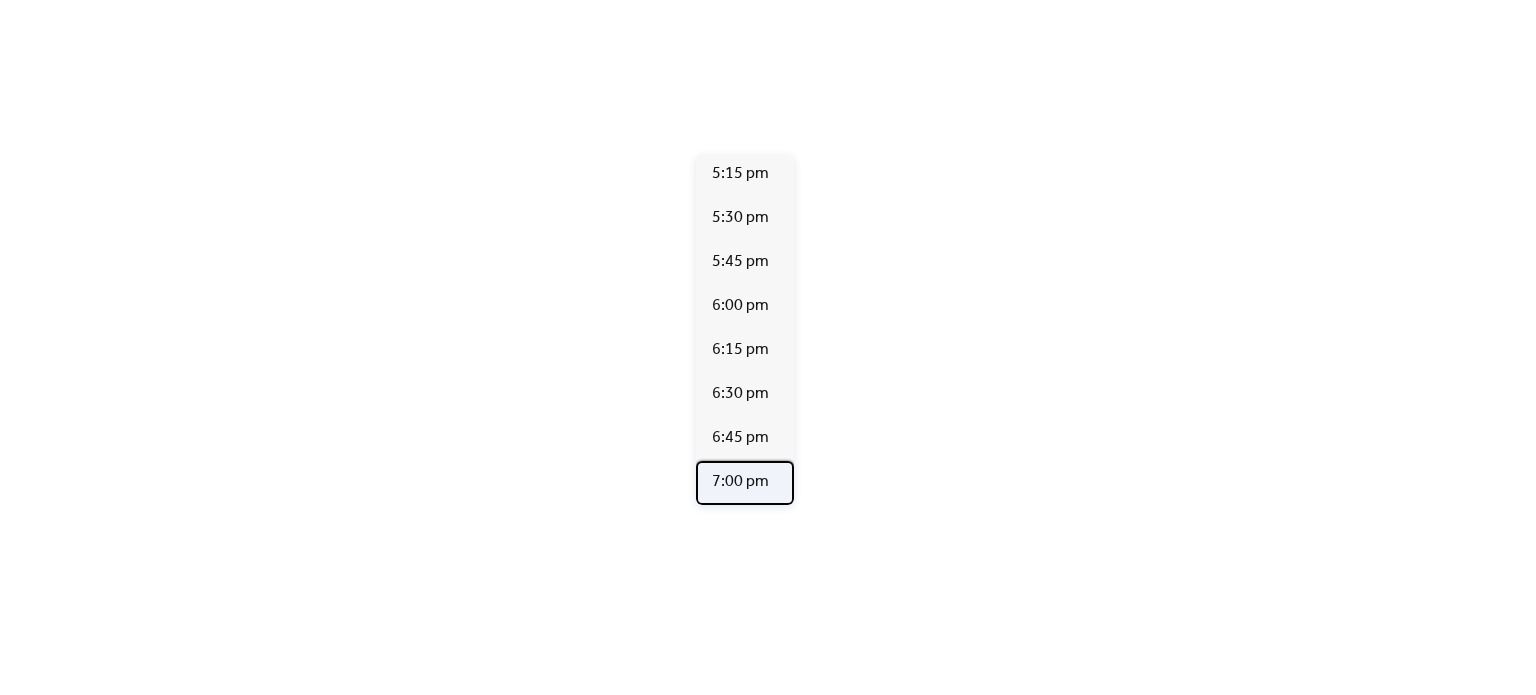 click on "7:00 pm" at bounding box center (740, 482) 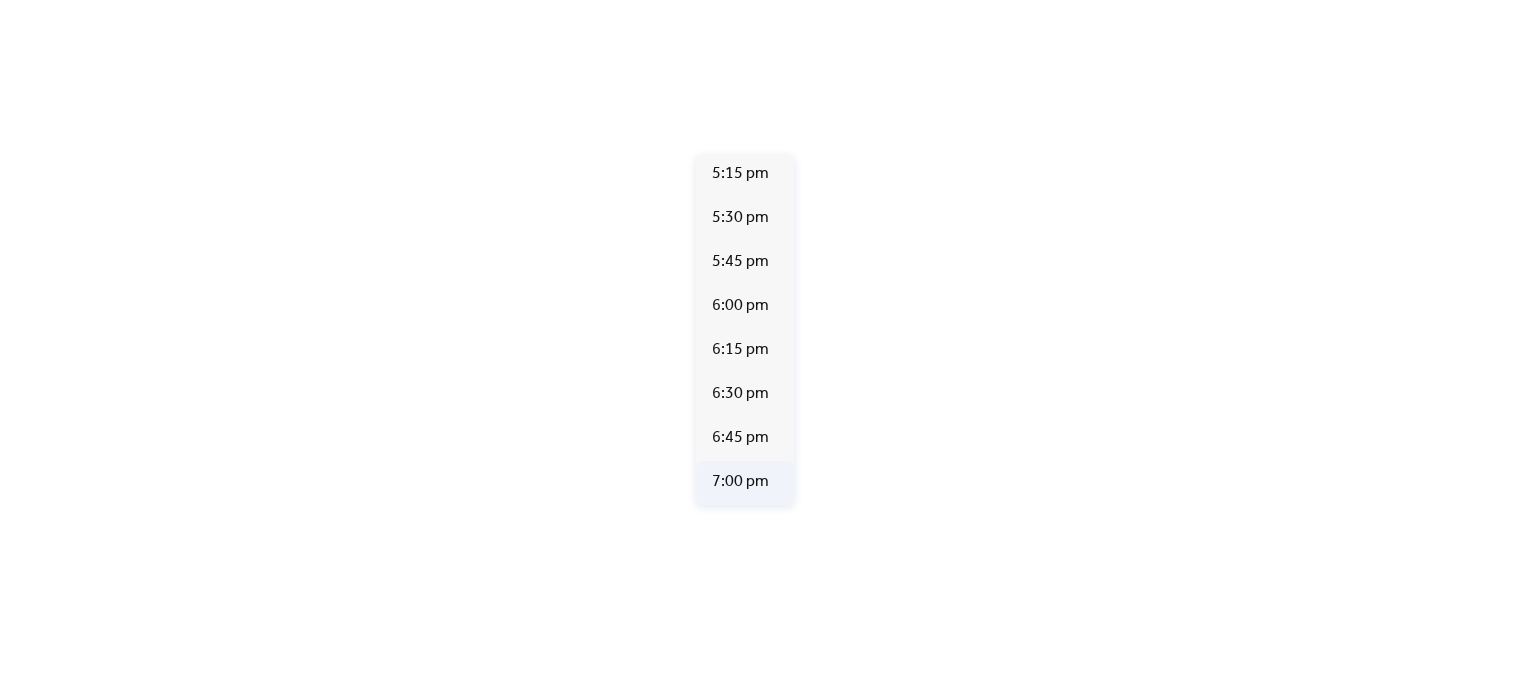type on "*******" 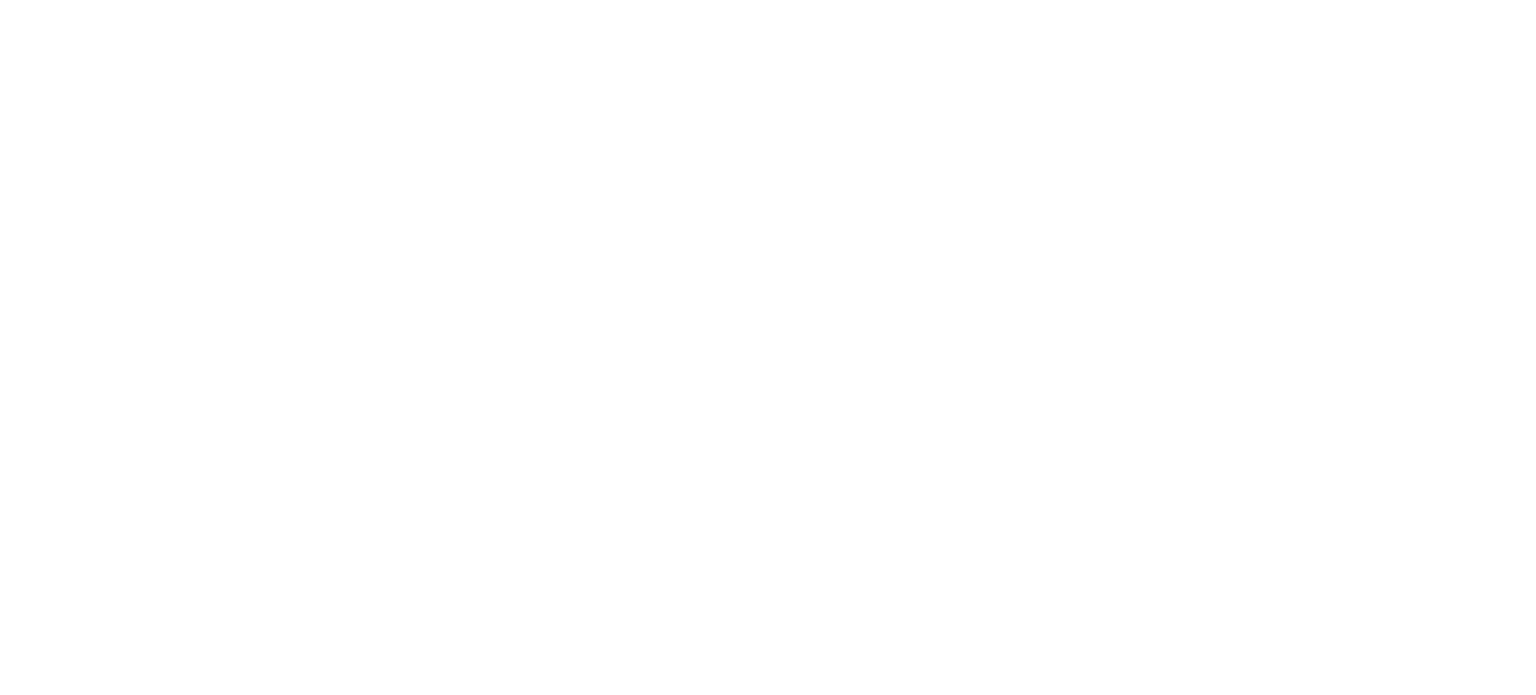 scroll, scrollTop: 630, scrollLeft: 0, axis: vertical 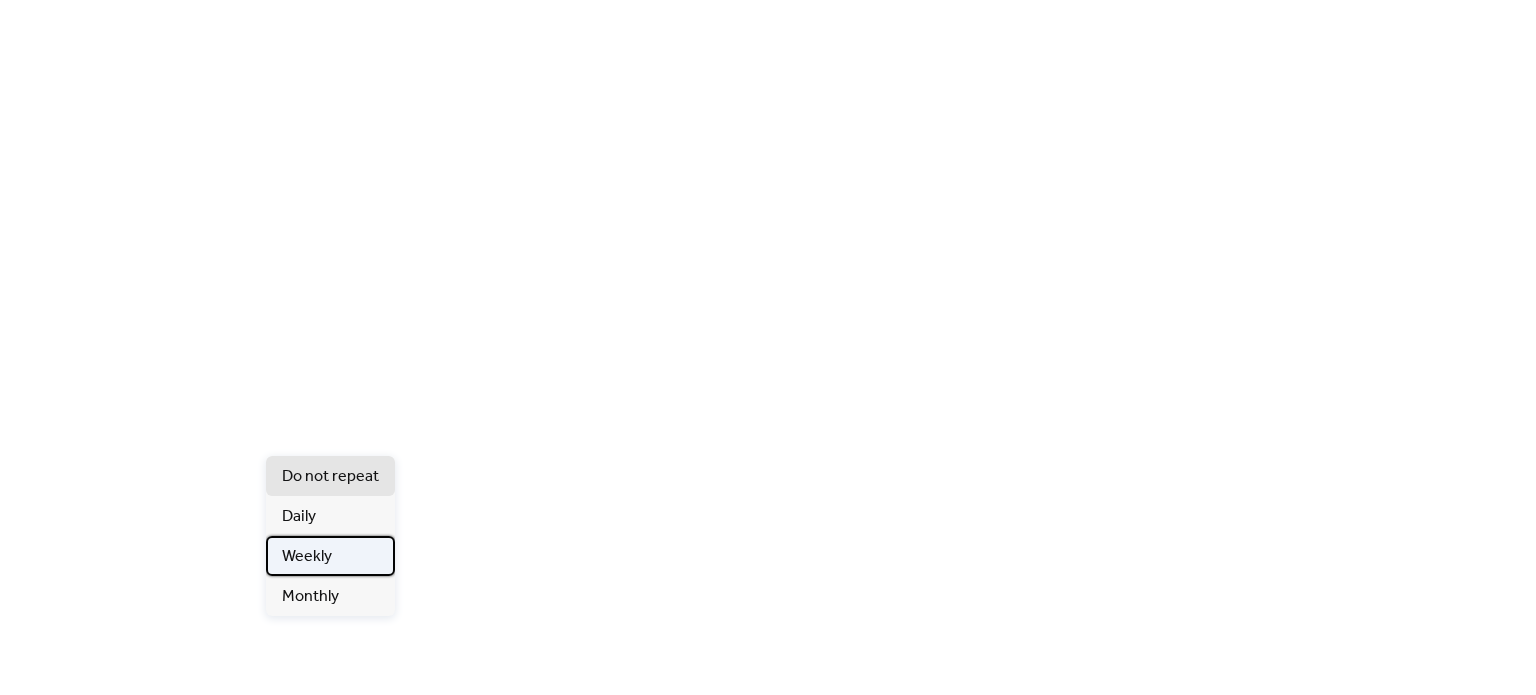 click on "Weekly" at bounding box center (307, 557) 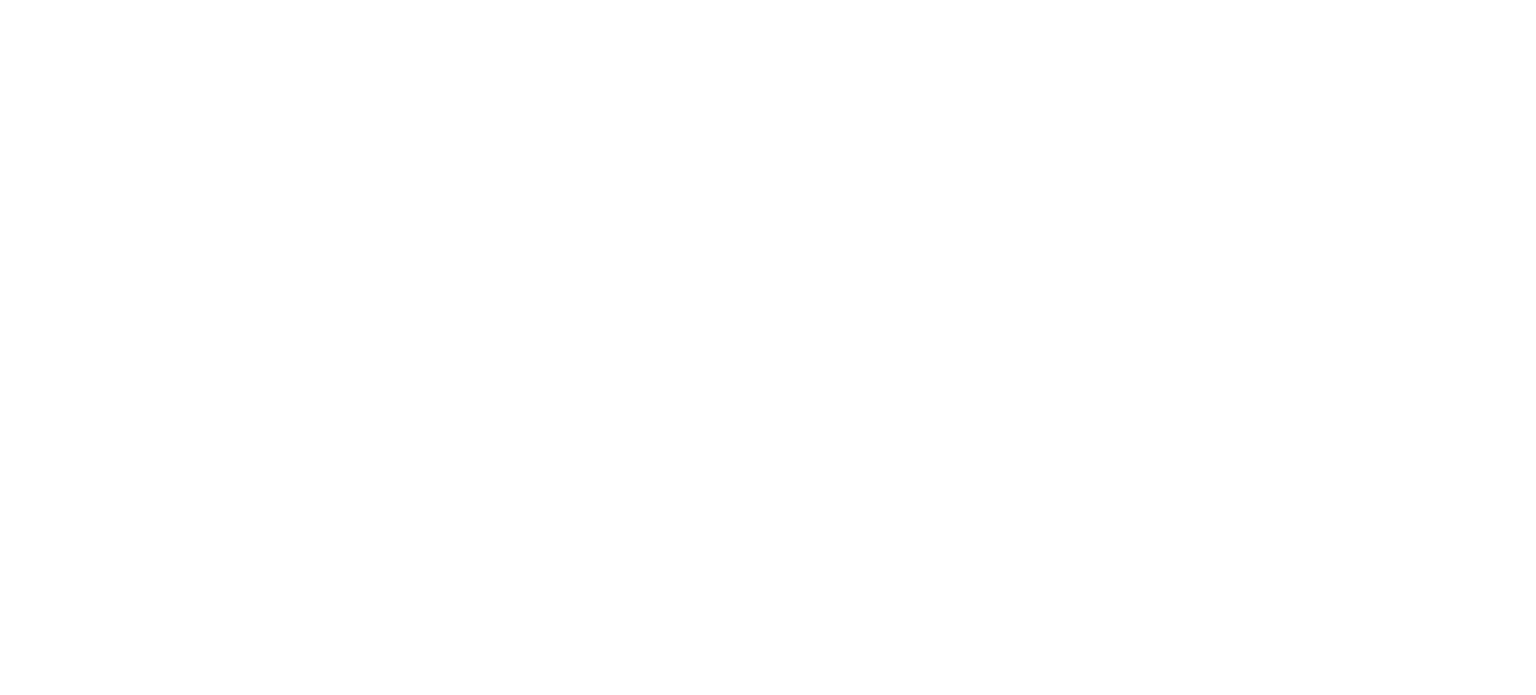 scroll, scrollTop: 1166, scrollLeft: 0, axis: vertical 